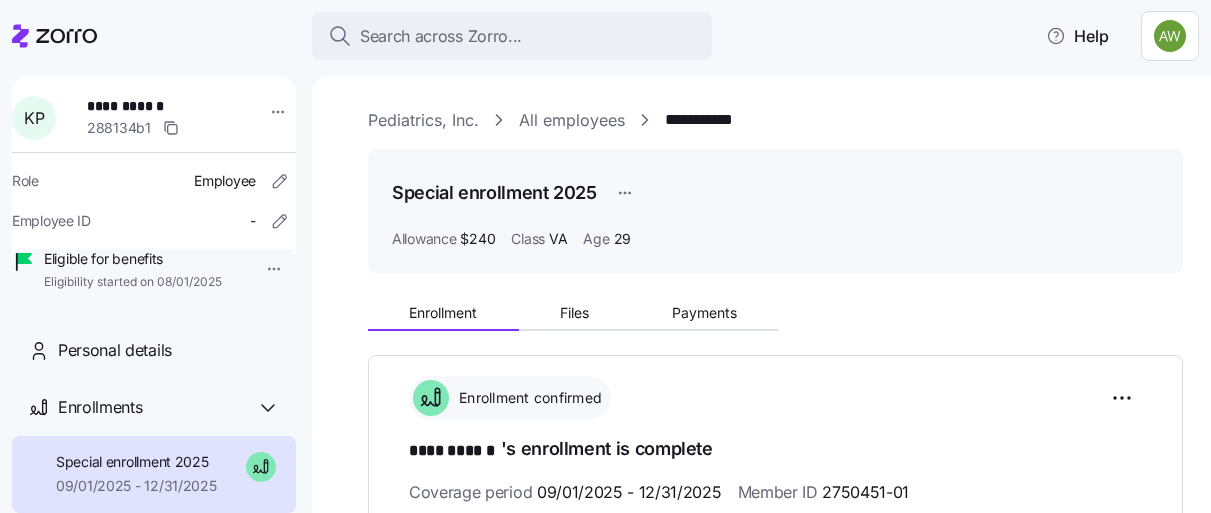 scroll, scrollTop: 0, scrollLeft: 0, axis: both 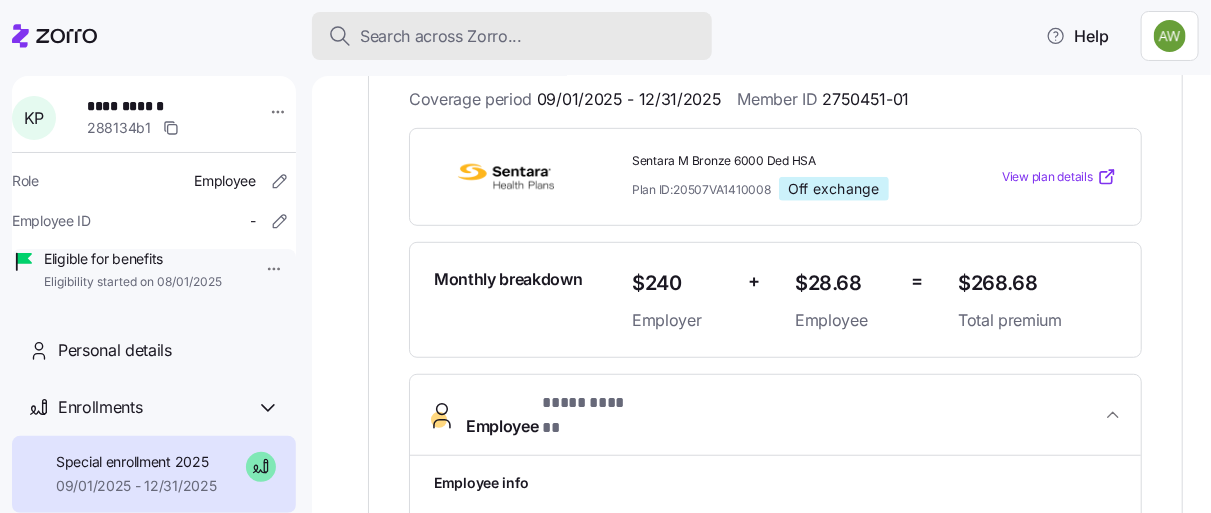 click on "Search across Zorro..." at bounding box center (512, 36) 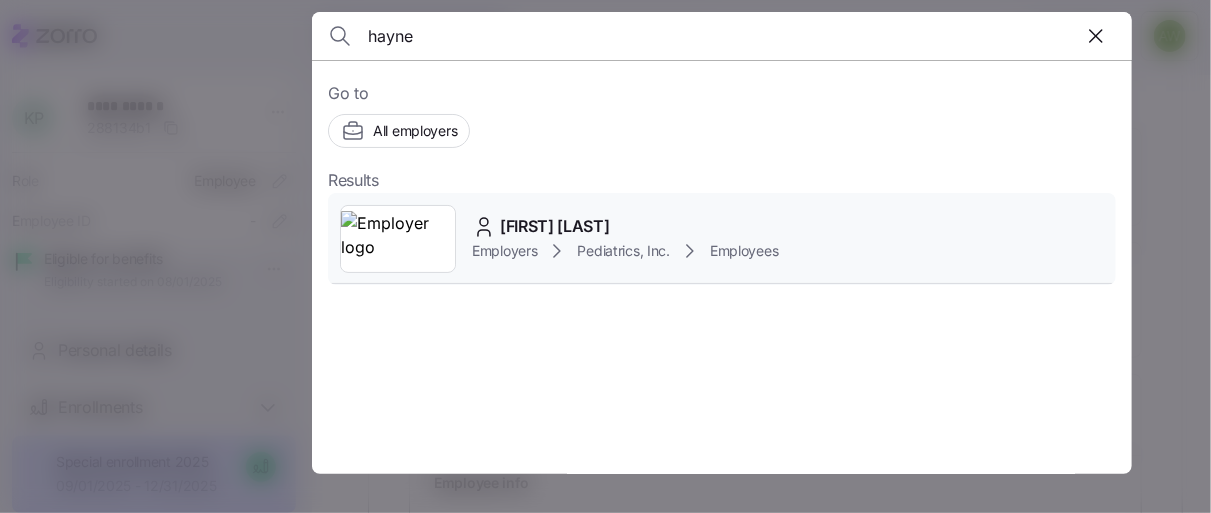 type on "hayne" 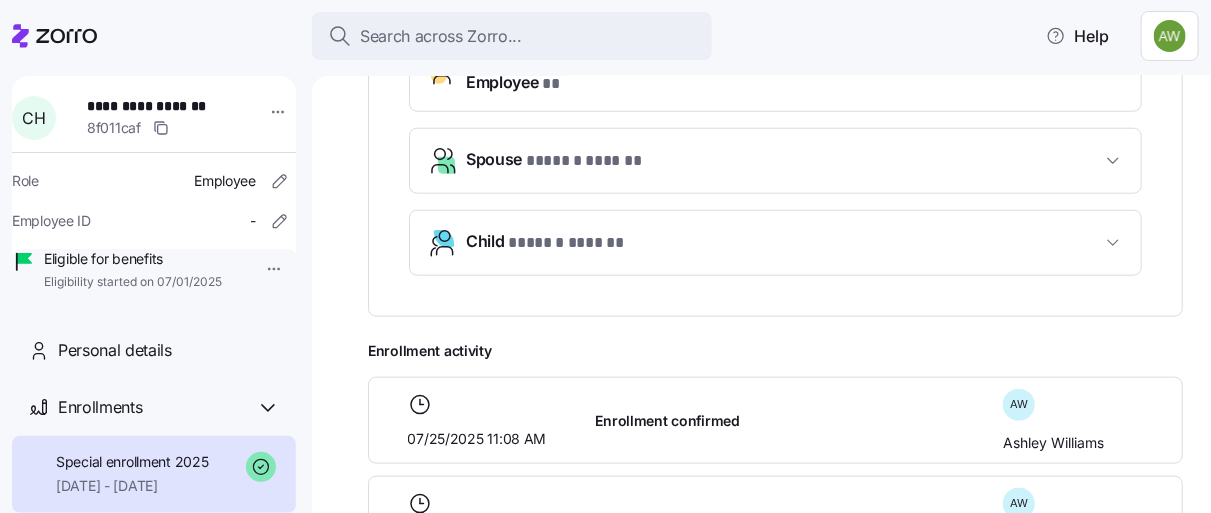 scroll, scrollTop: 599, scrollLeft: 0, axis: vertical 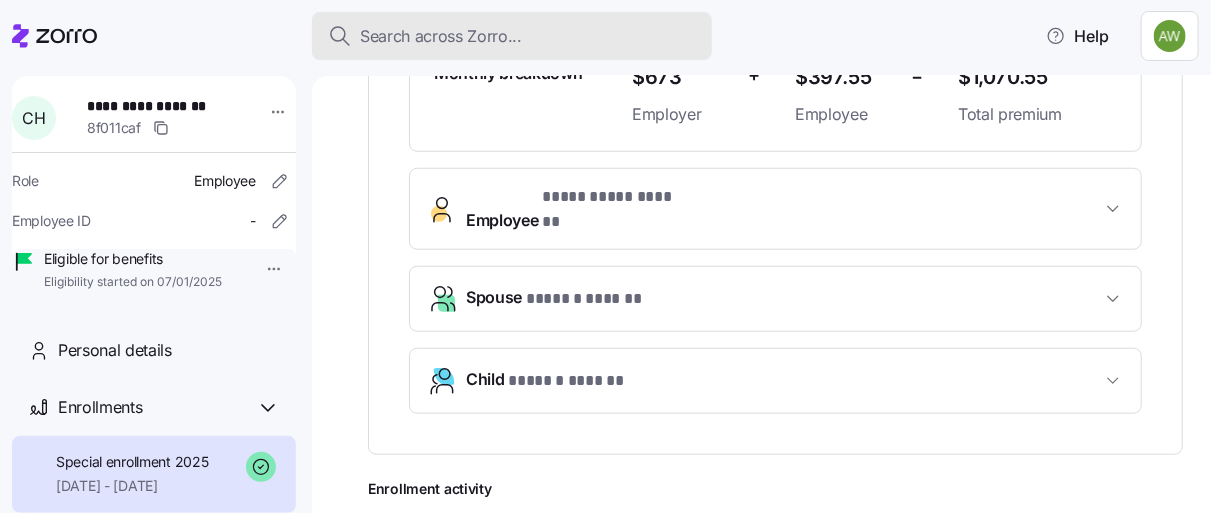 click on "Search across Zorro..." at bounding box center (441, 36) 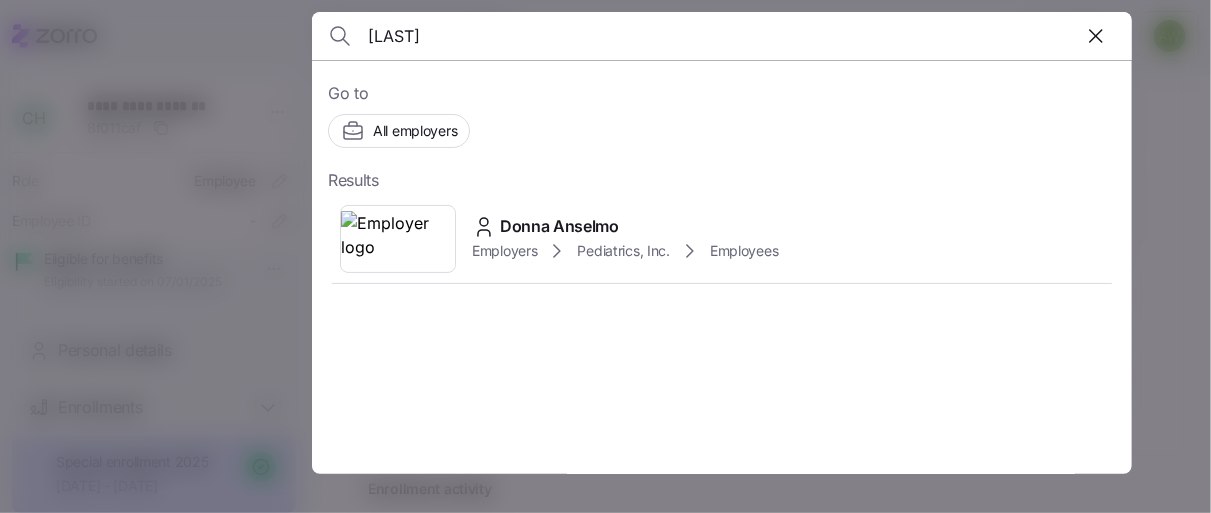 type on "[LAST]" 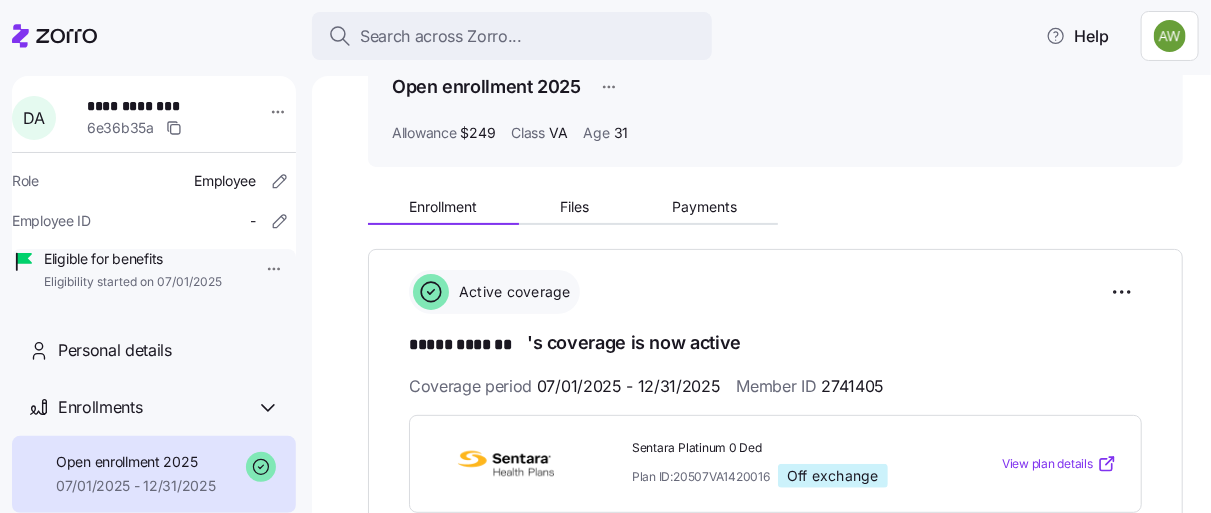 scroll, scrollTop: 0, scrollLeft: 0, axis: both 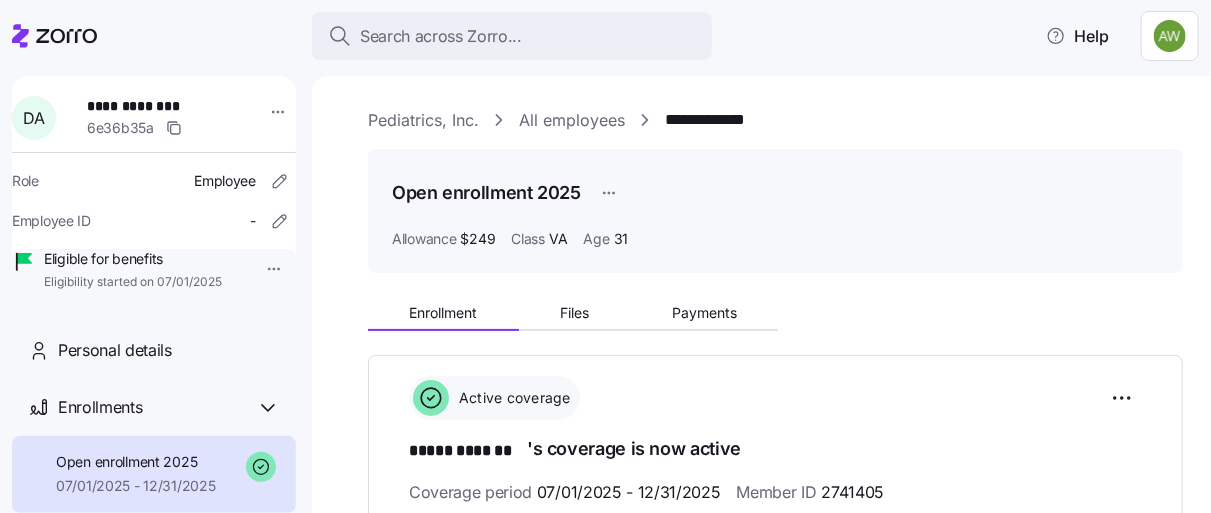 click on "Search across Zorro... Help" at bounding box center (605, 36) 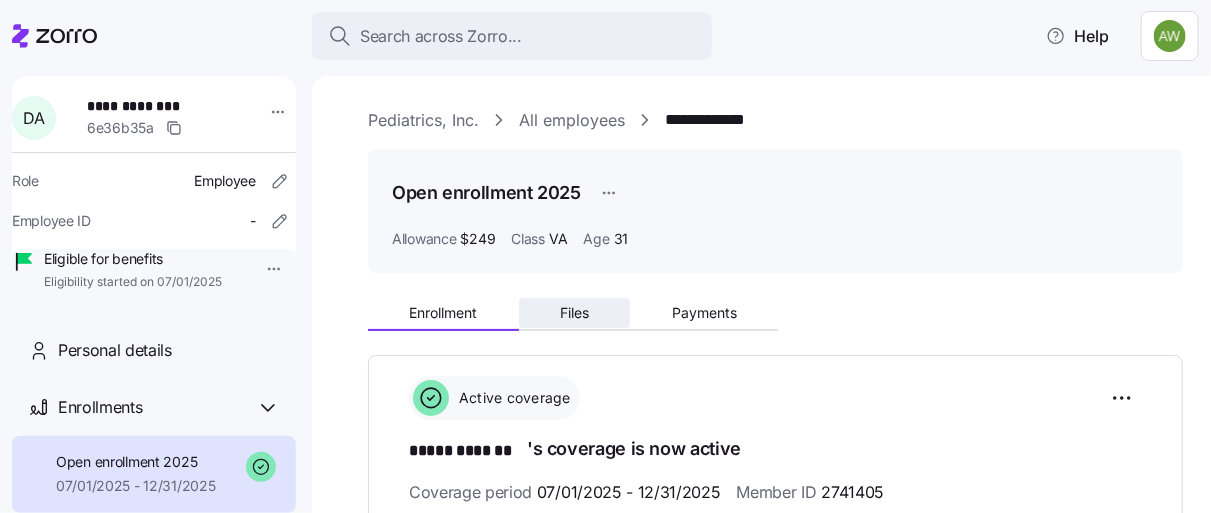 click on "Files" at bounding box center [574, 313] 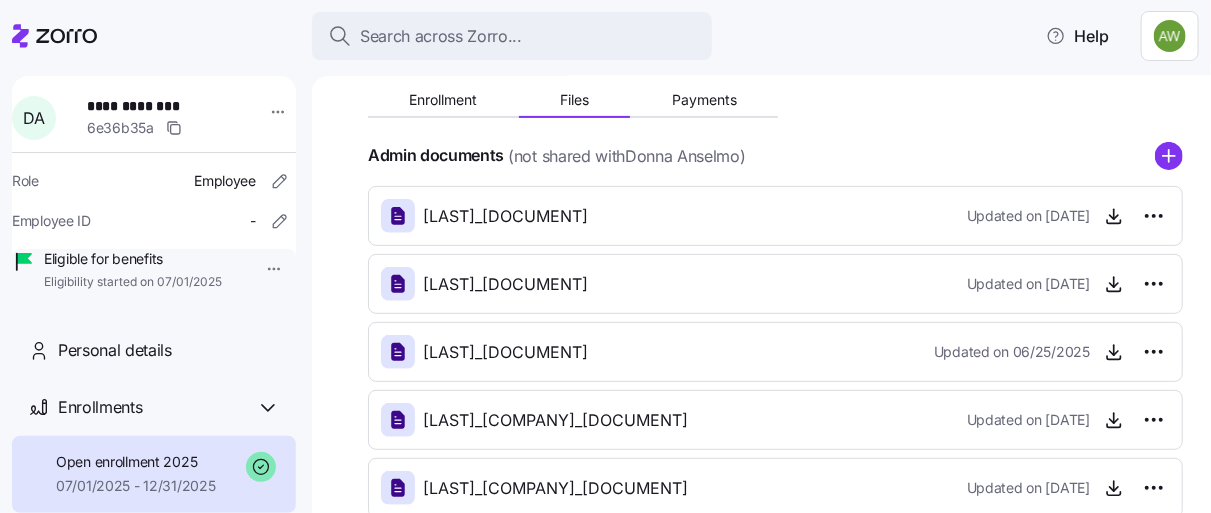 scroll, scrollTop: 215, scrollLeft: 0, axis: vertical 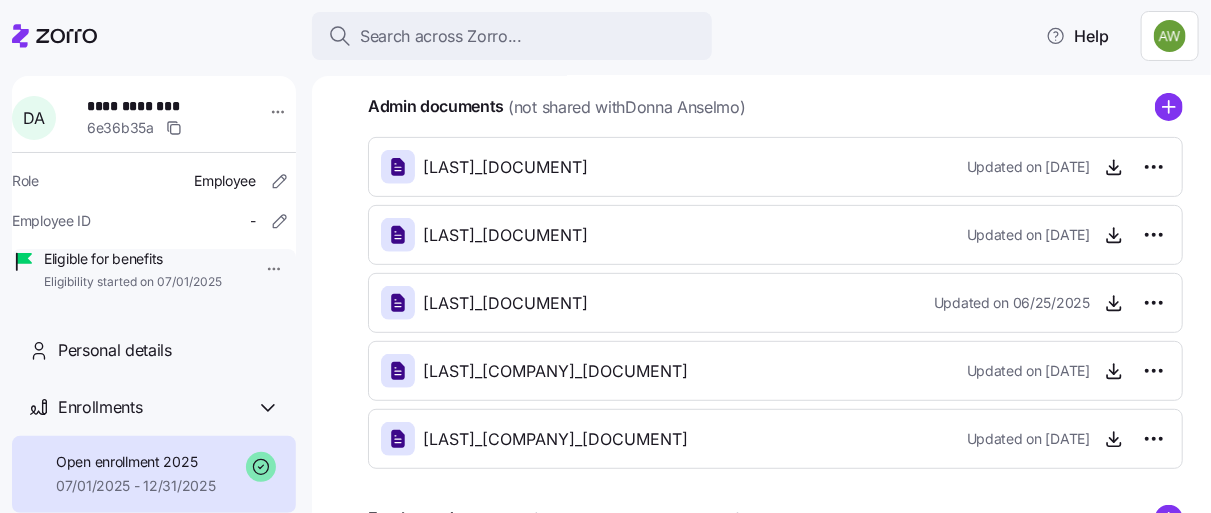 click 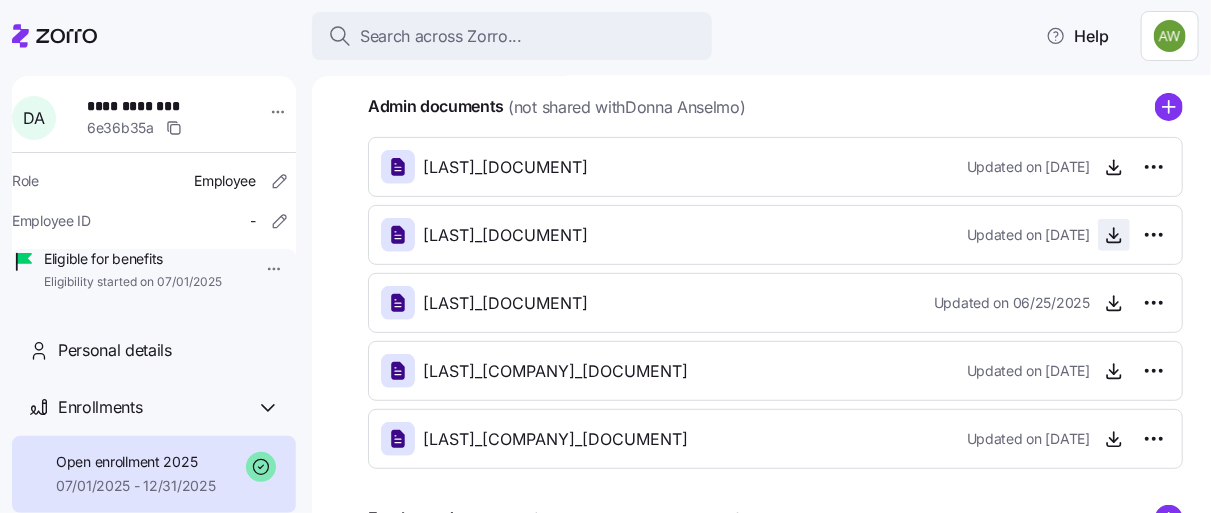 click 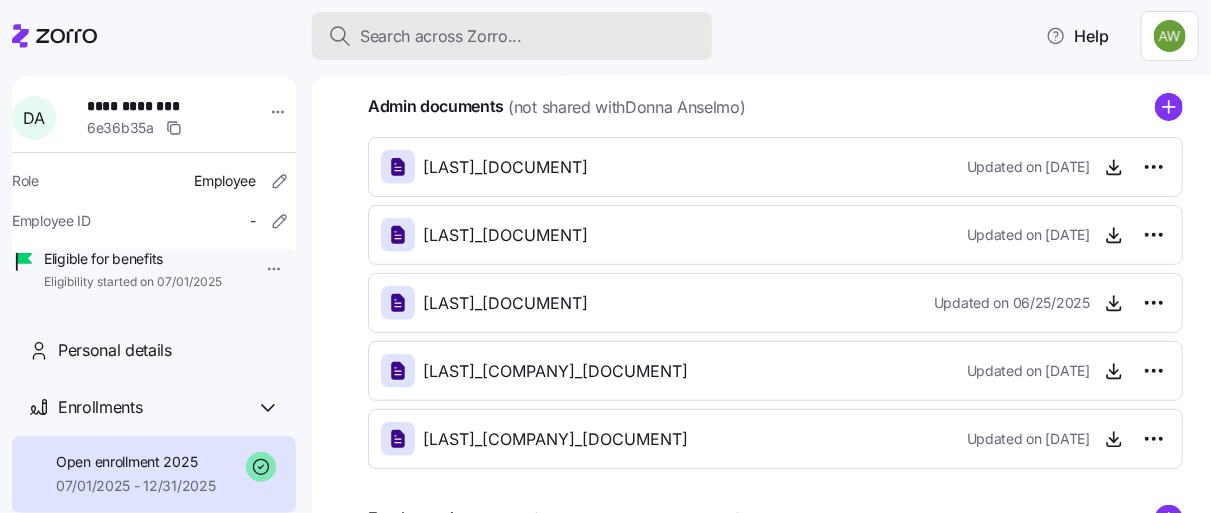 click on "Search across Zorro..." at bounding box center (441, 36) 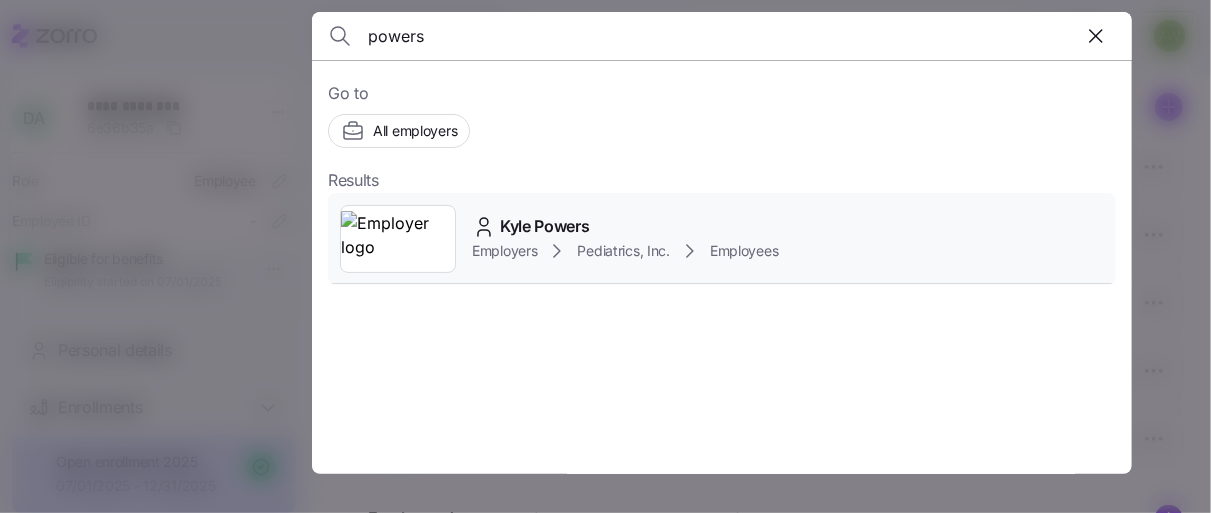 type on "powers" 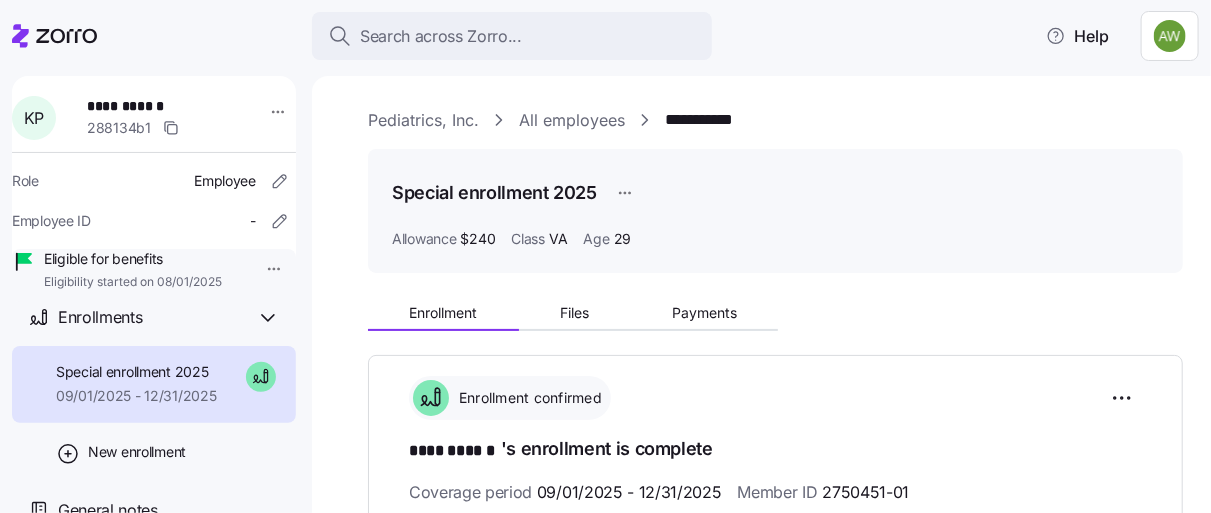 scroll, scrollTop: 117, scrollLeft: 0, axis: vertical 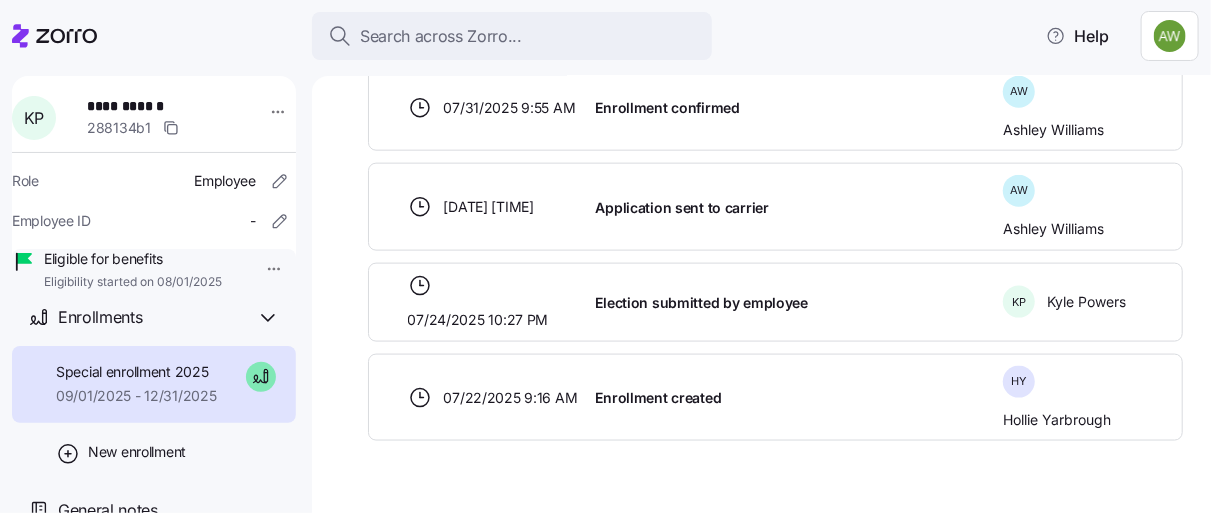 click on "Special enrollment 2025" at bounding box center [136, 372] 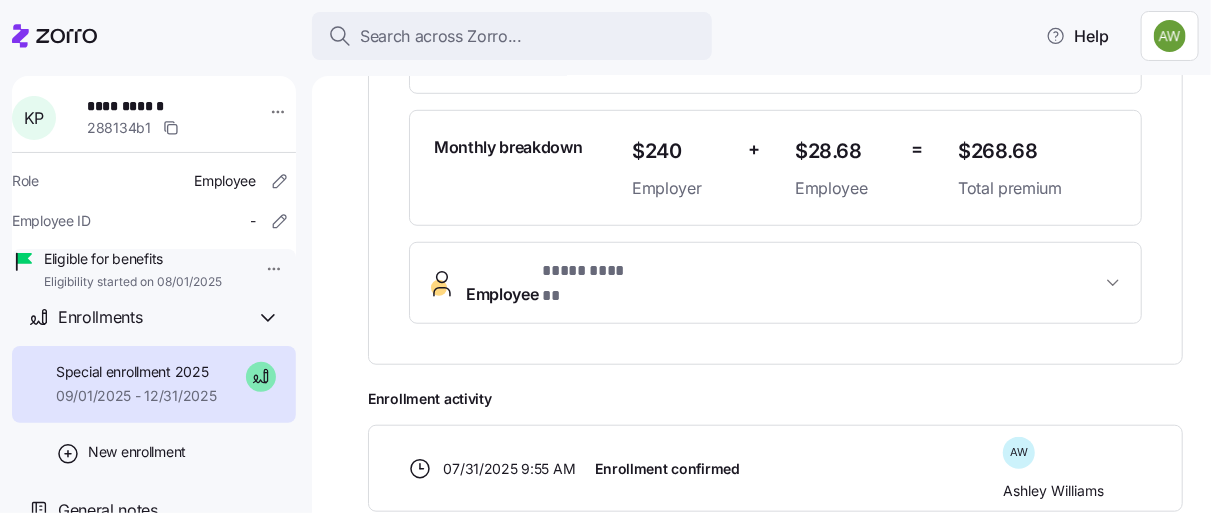 scroll, scrollTop: 469, scrollLeft: 0, axis: vertical 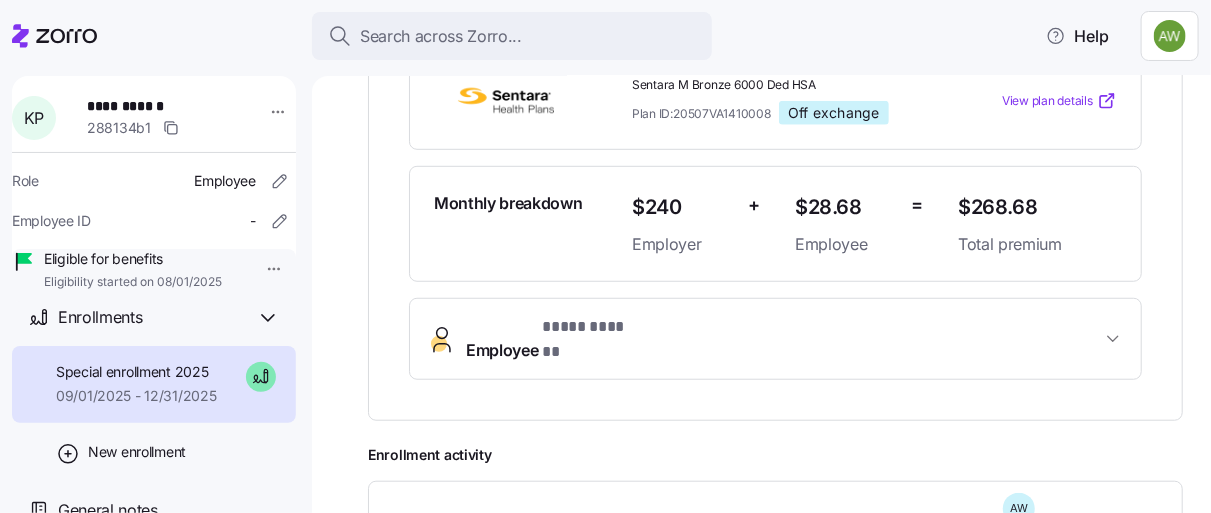 click on "Employee * ****   ****** *" at bounding box center (775, 339) 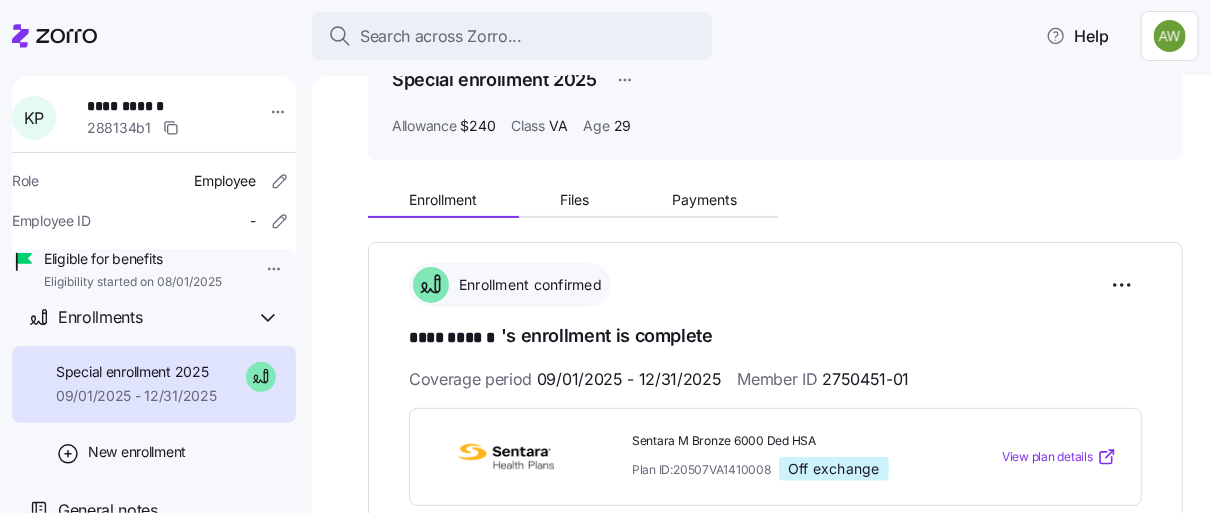 scroll, scrollTop: 132, scrollLeft: 0, axis: vertical 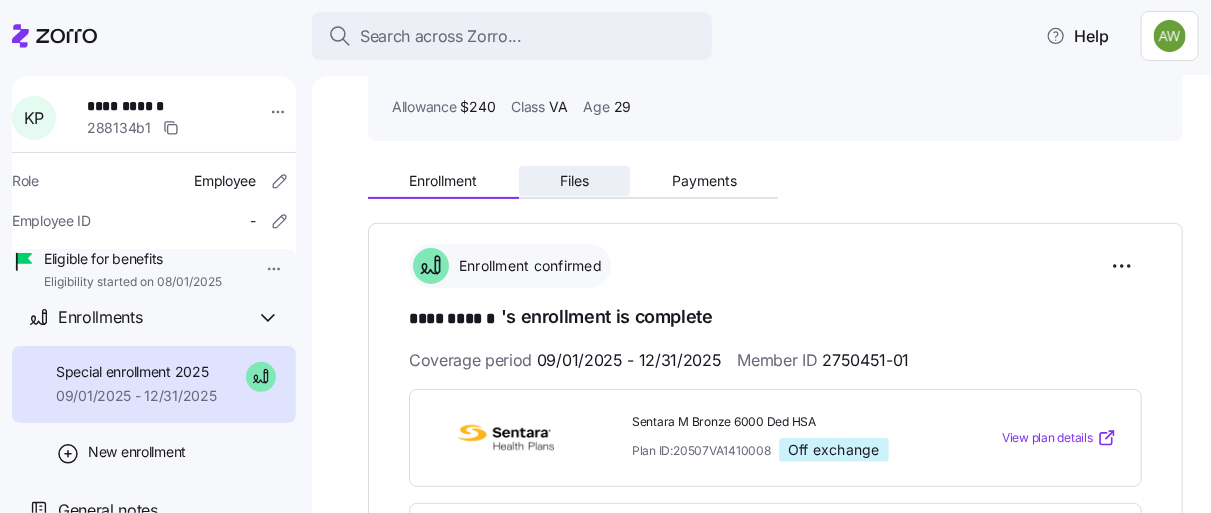 click on "Files" at bounding box center [574, 181] 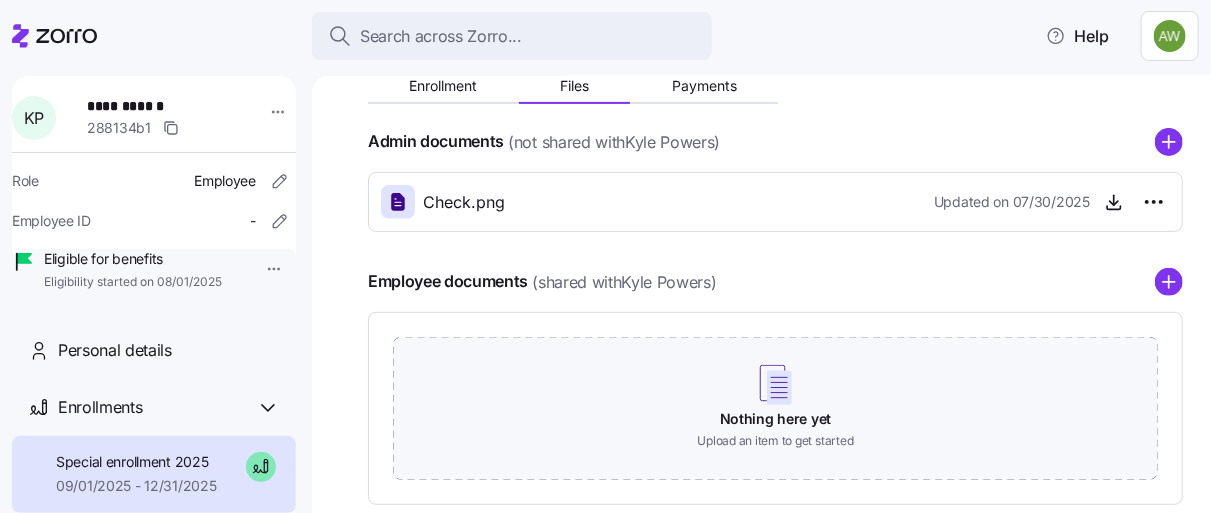 scroll, scrollTop: 220, scrollLeft: 0, axis: vertical 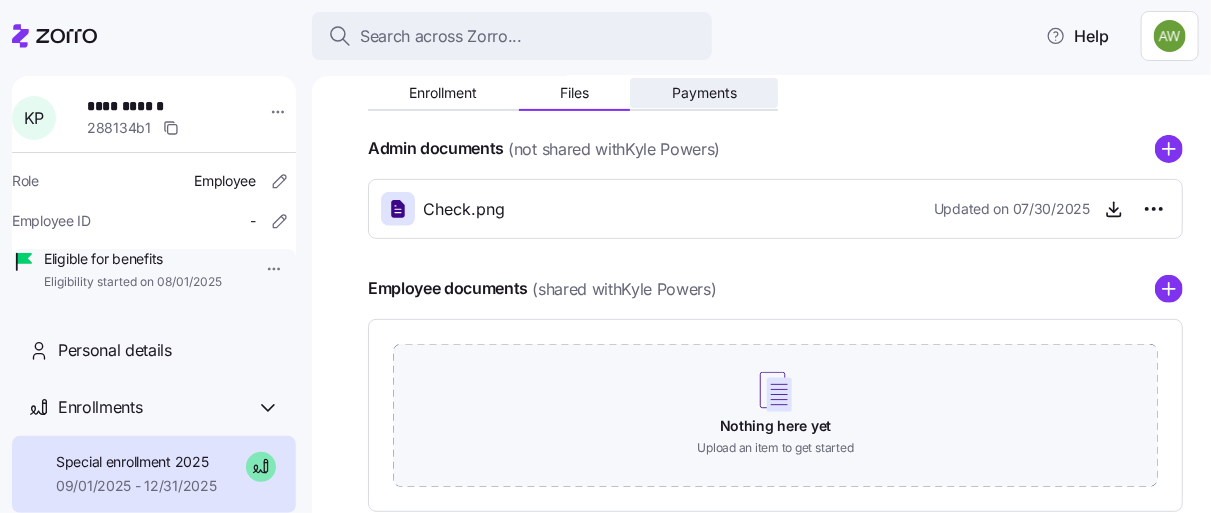 click on "Payments" at bounding box center (704, 93) 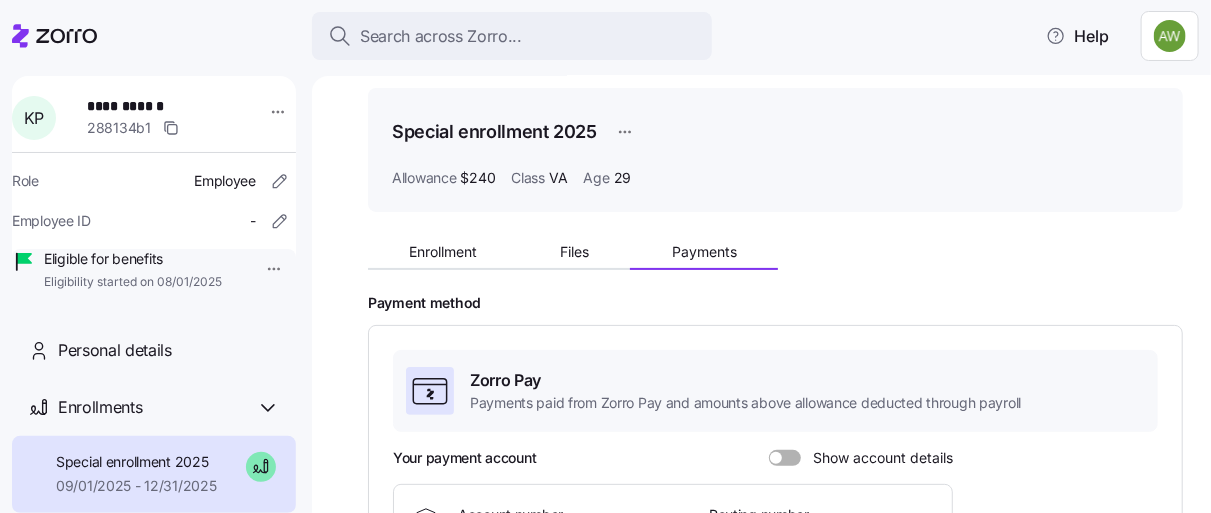 scroll, scrollTop: 0, scrollLeft: 0, axis: both 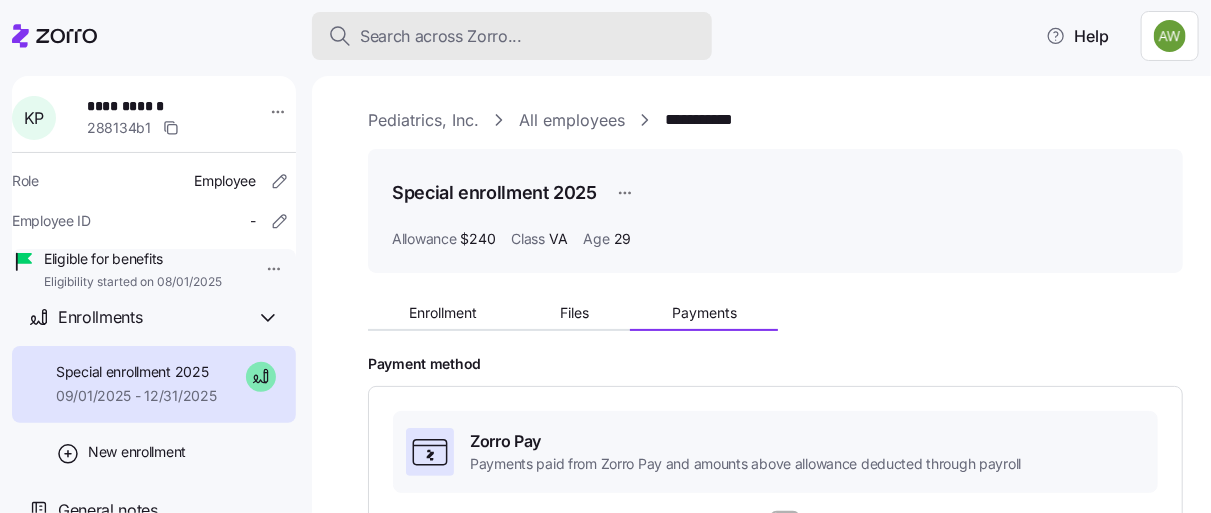 click on "Search across Zorro..." at bounding box center (441, 36) 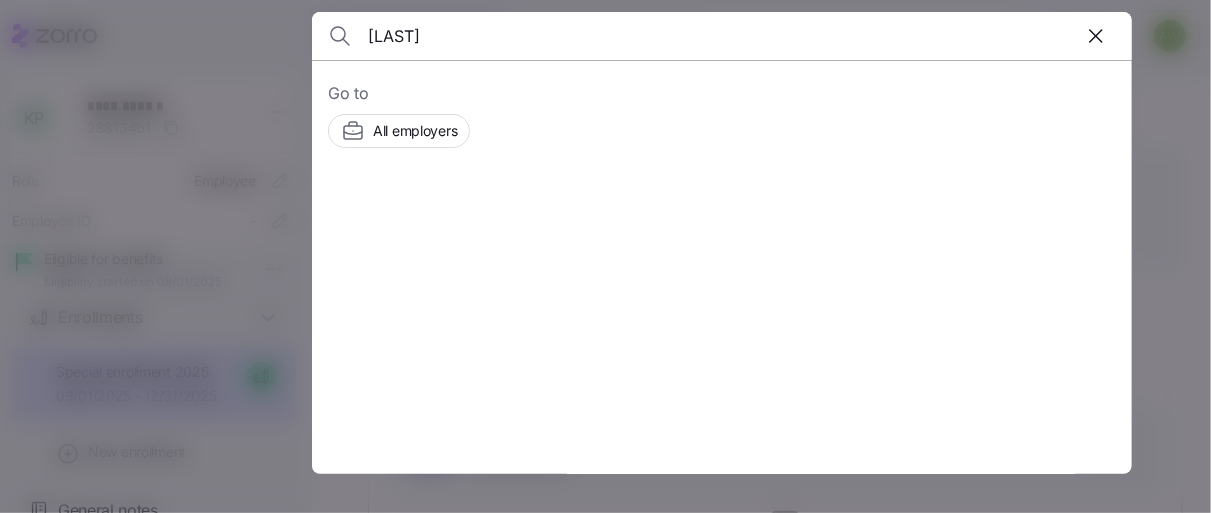 type on "[LAST]" 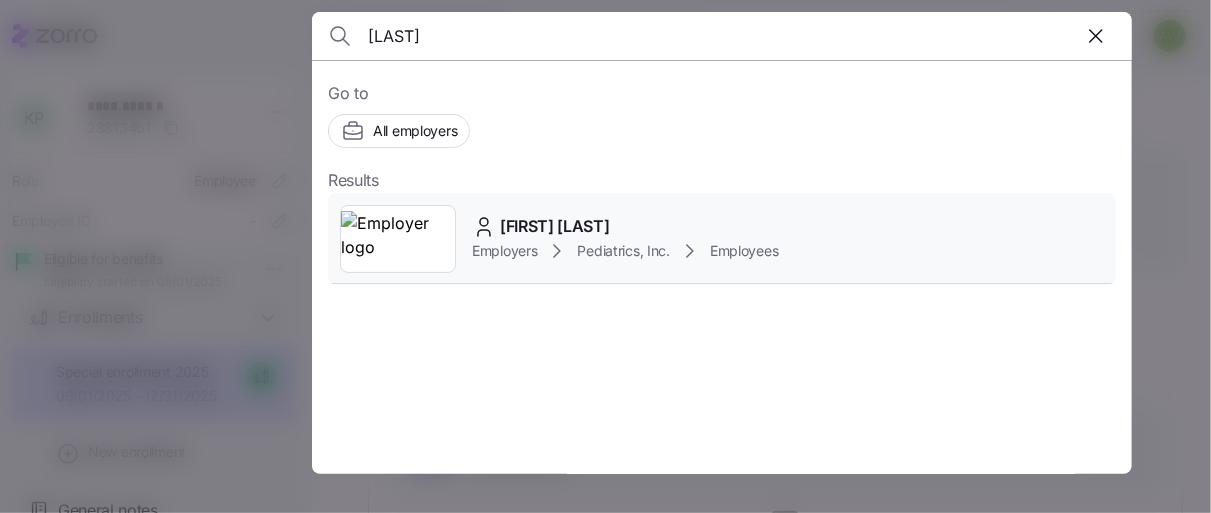 click on "[FIRST] [LAST] Employers Pediatrics, Inc. Employees" at bounding box center (722, 239) 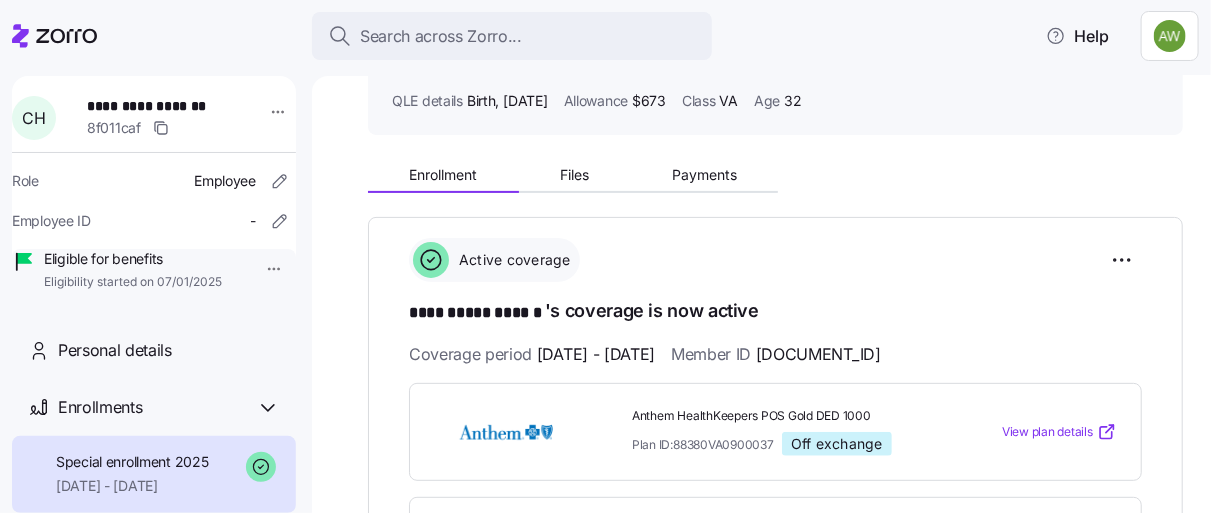 scroll, scrollTop: 130, scrollLeft: 0, axis: vertical 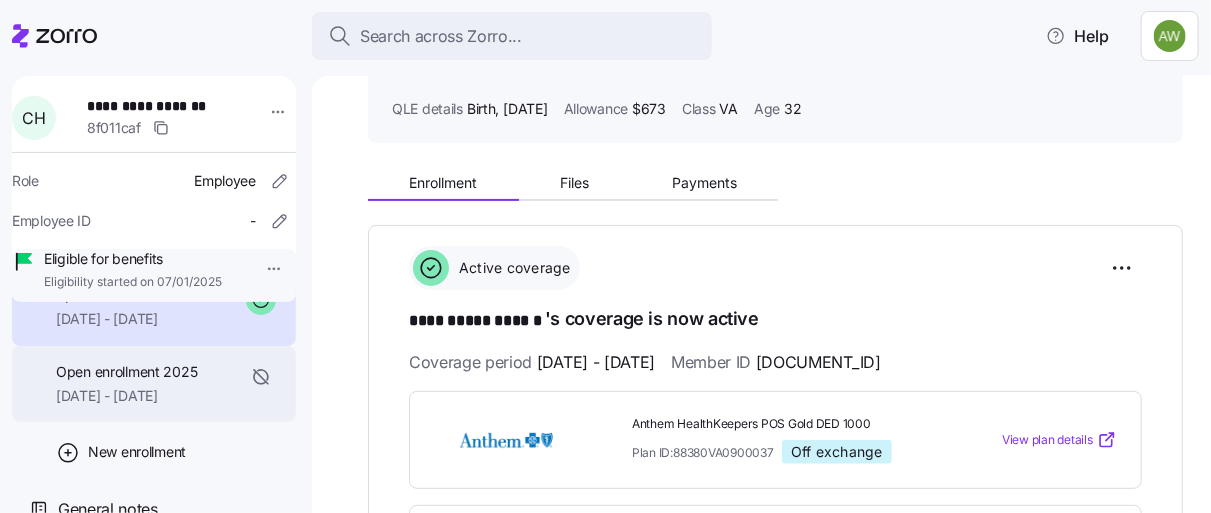 click on "[DATE] - [DATE]" at bounding box center (126, 396) 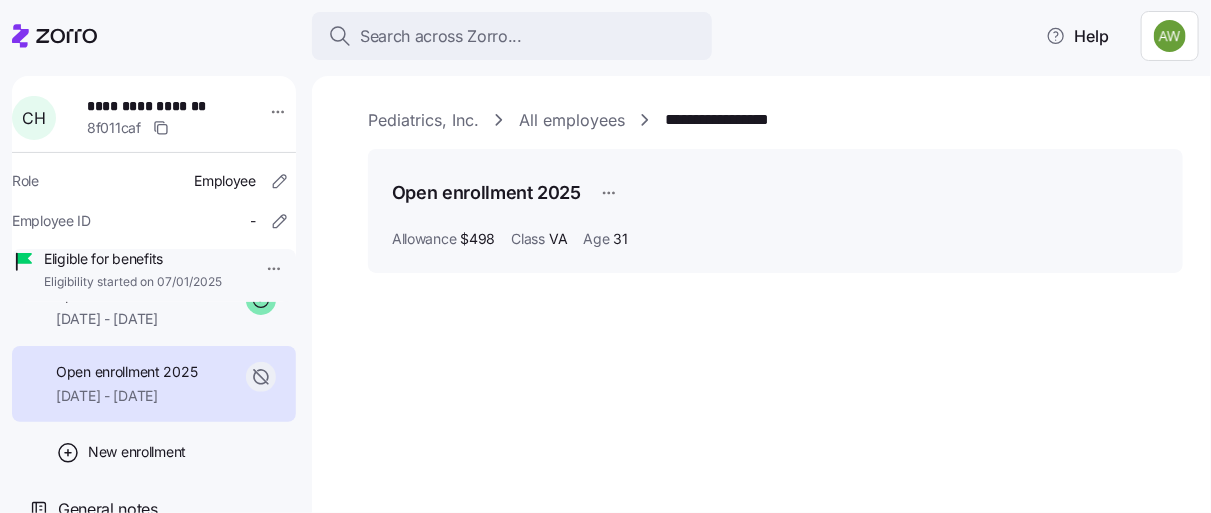 scroll, scrollTop: 0, scrollLeft: 0, axis: both 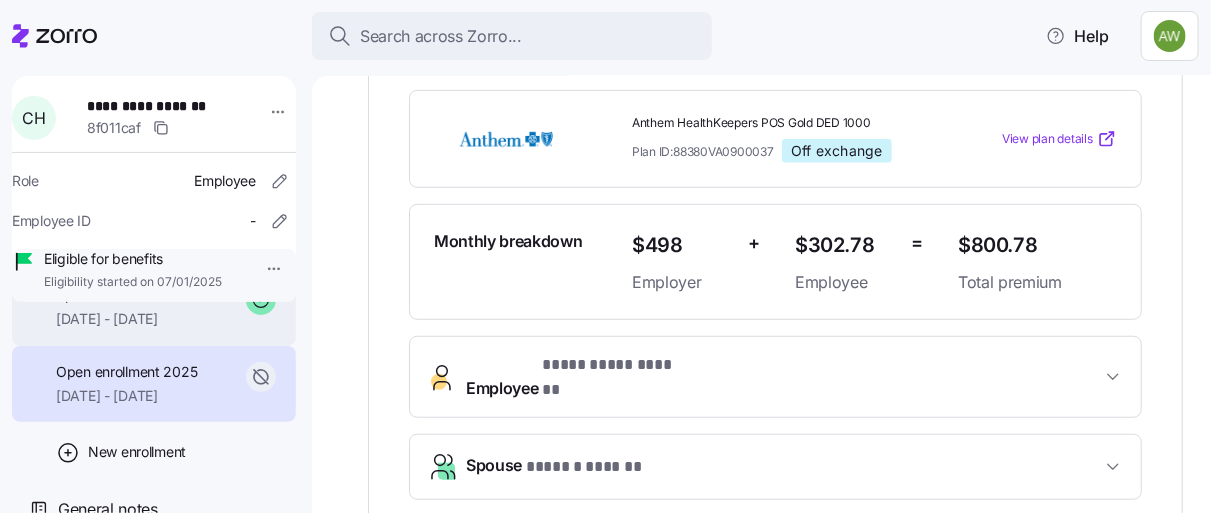 click on "[DATE] - [DATE]" at bounding box center [132, 319] 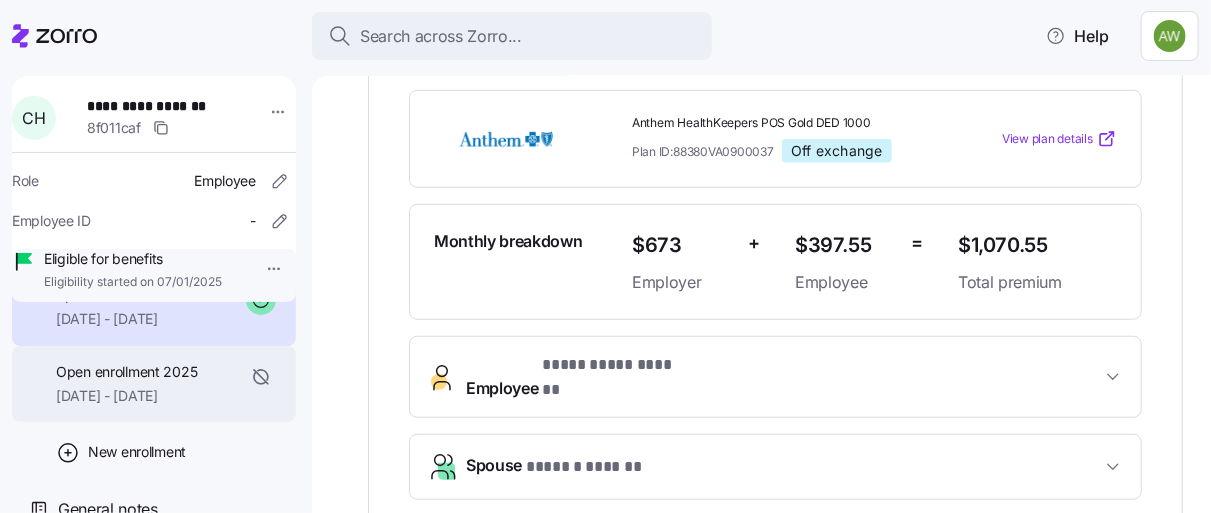 click on "Open enrollment 2025" at bounding box center [126, 372] 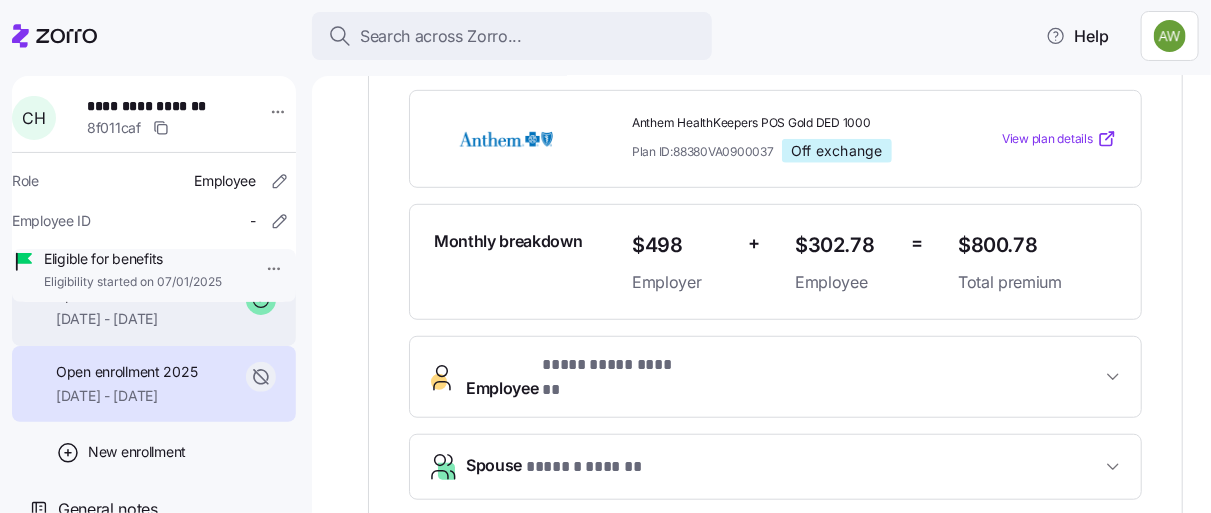 click on "[DATE] - [DATE]" at bounding box center (132, 319) 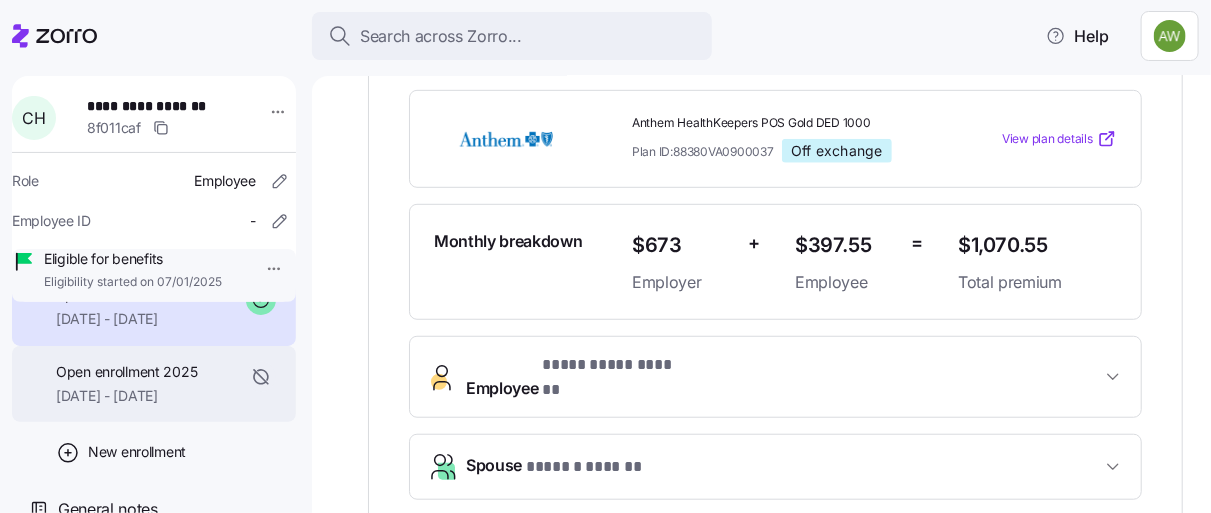 click on "Open enrollment 2025 [DATE] - [DATE]" at bounding box center (126, 384) 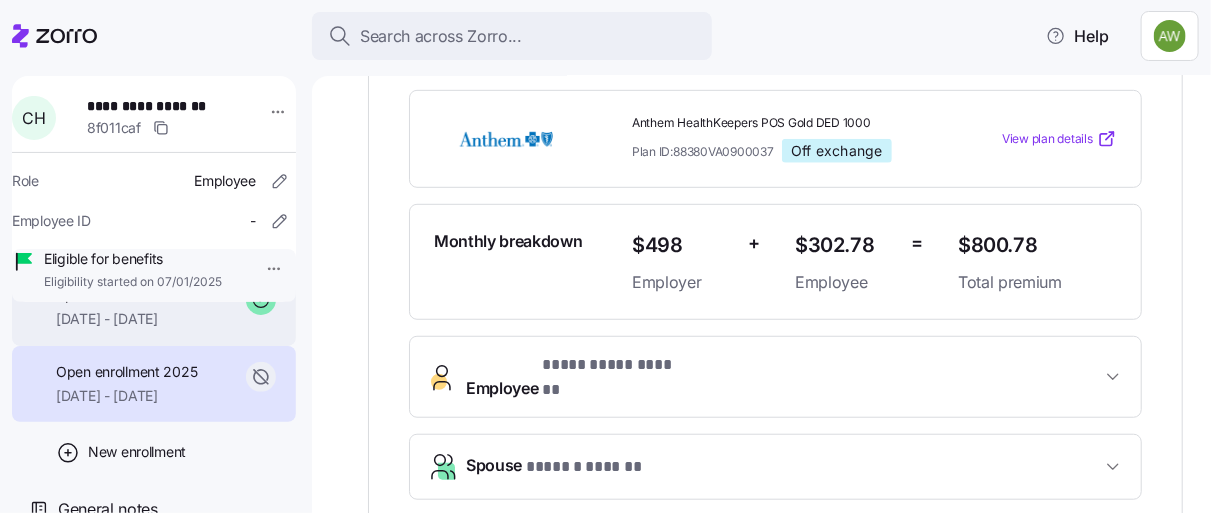 click on "[DATE] - [DATE]" at bounding box center [132, 319] 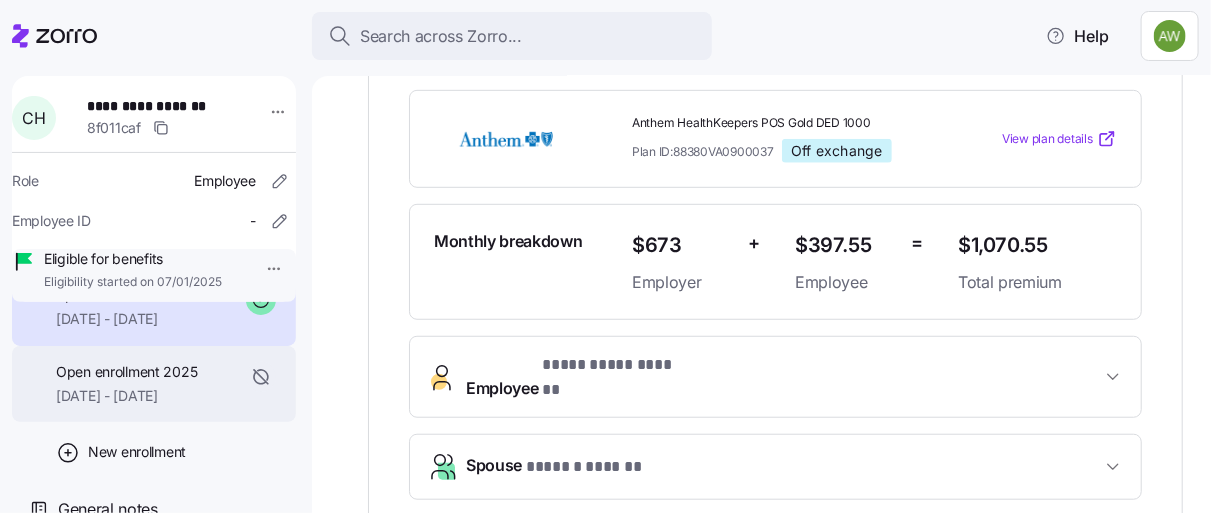 click on "Open enrollment 2025" at bounding box center (126, 372) 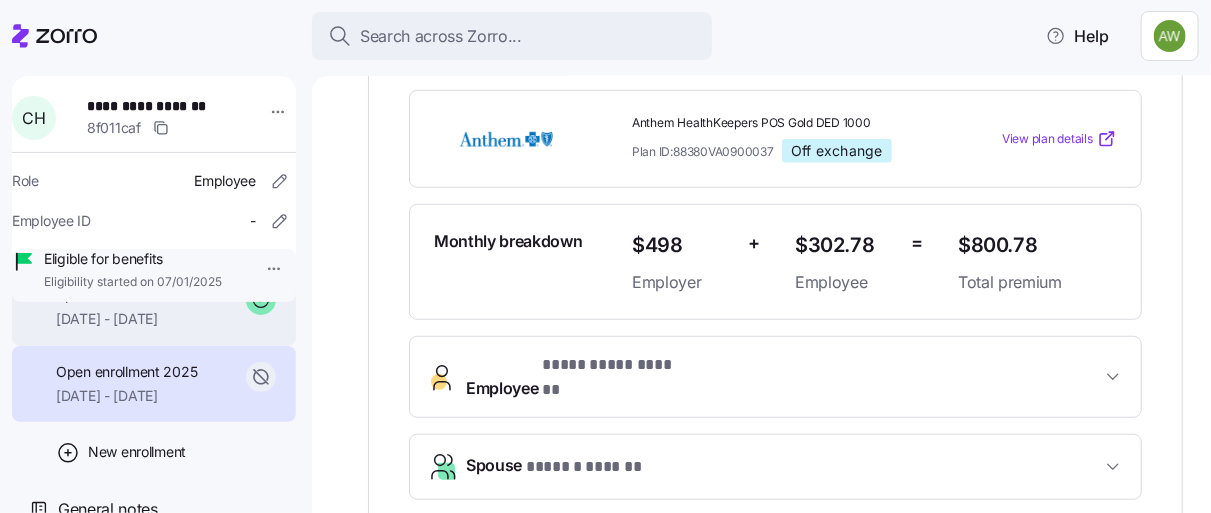 click on "[DATE] - [DATE]" at bounding box center (132, 319) 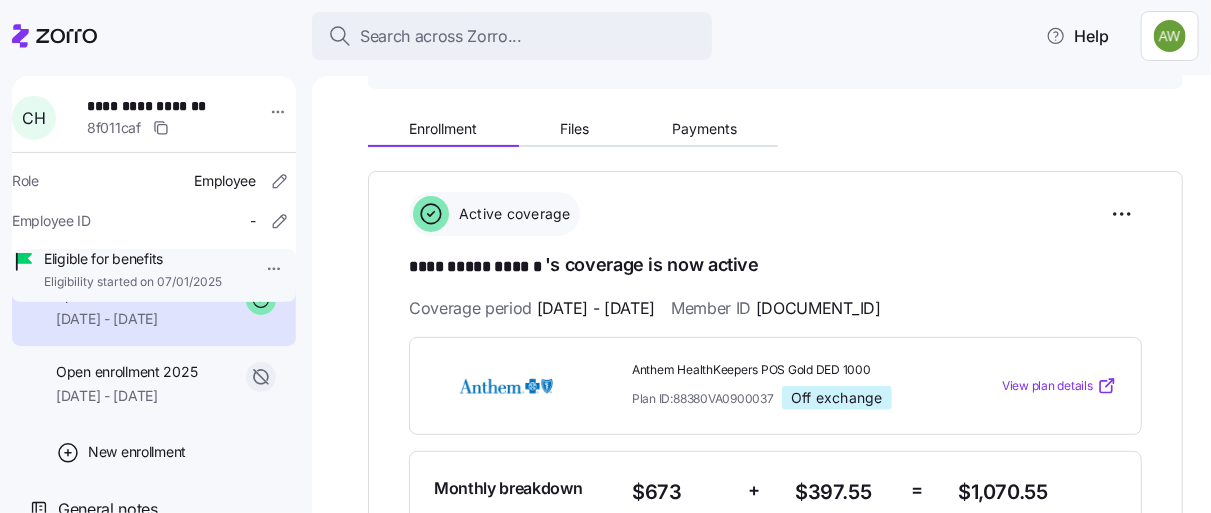 scroll, scrollTop: 177, scrollLeft: 0, axis: vertical 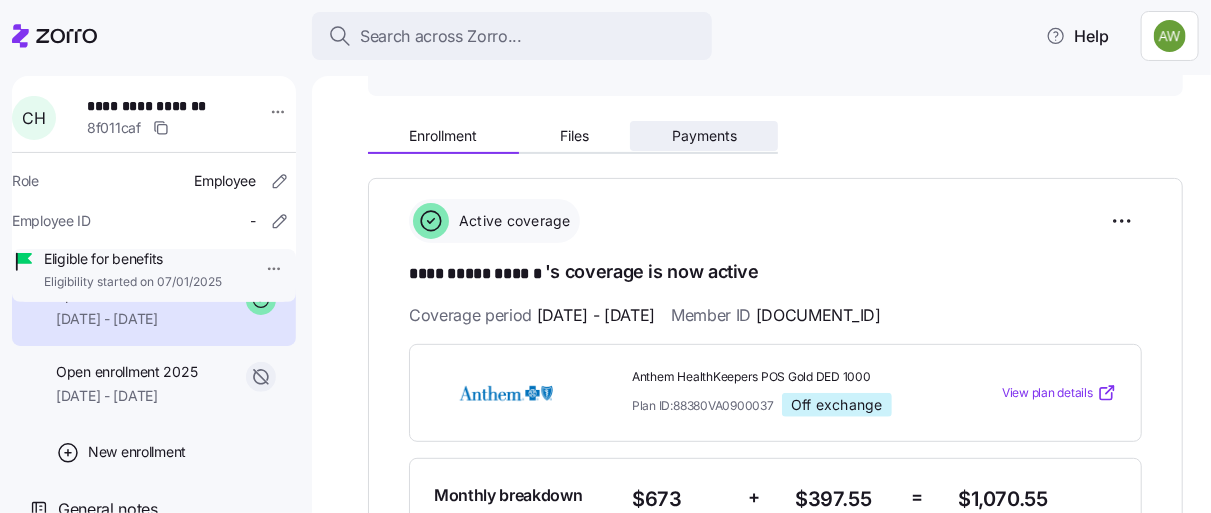 click on "Payments" at bounding box center [704, 136] 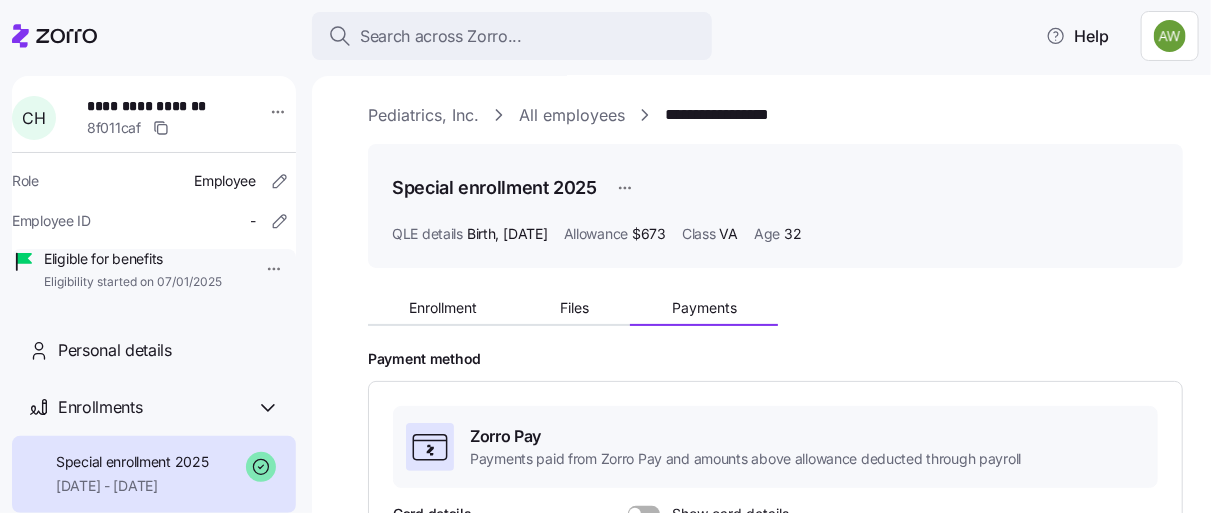 scroll, scrollTop: 0, scrollLeft: 0, axis: both 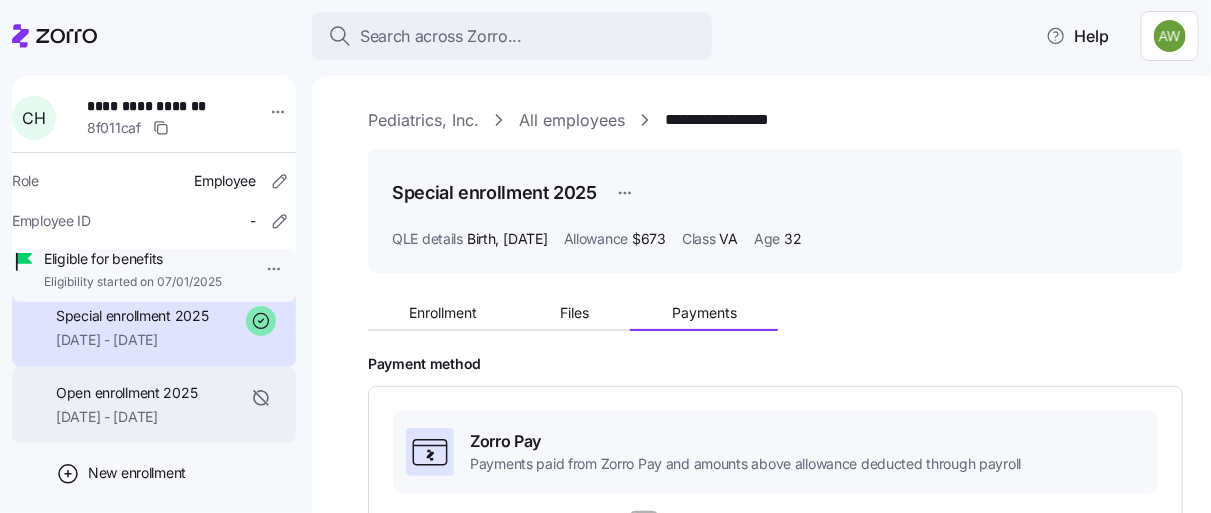 click on "Open enrollment 2025 [DATE] - [DATE]" at bounding box center [126, 405] 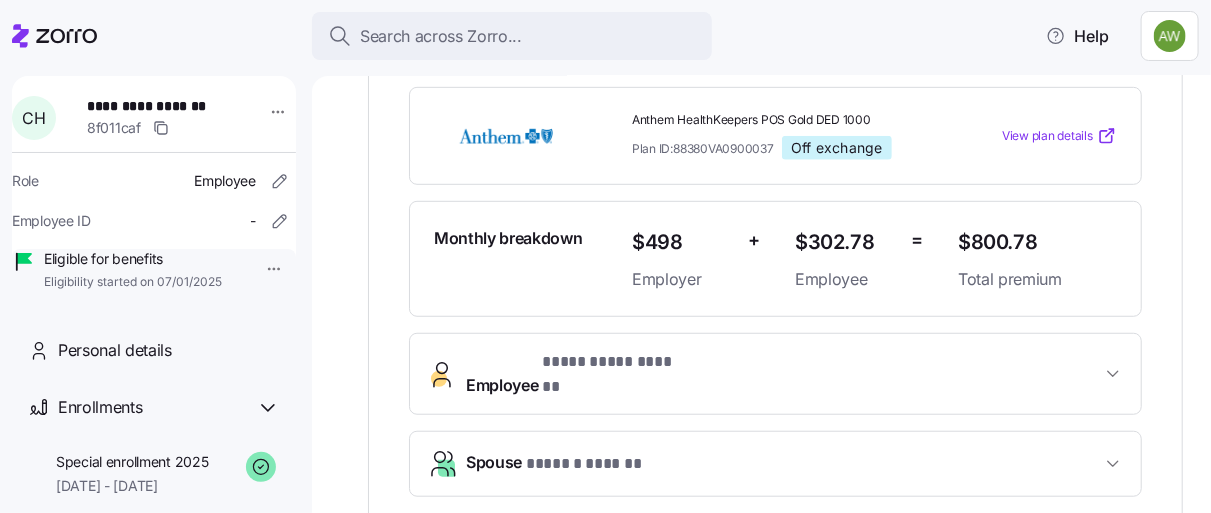scroll, scrollTop: 439, scrollLeft: 0, axis: vertical 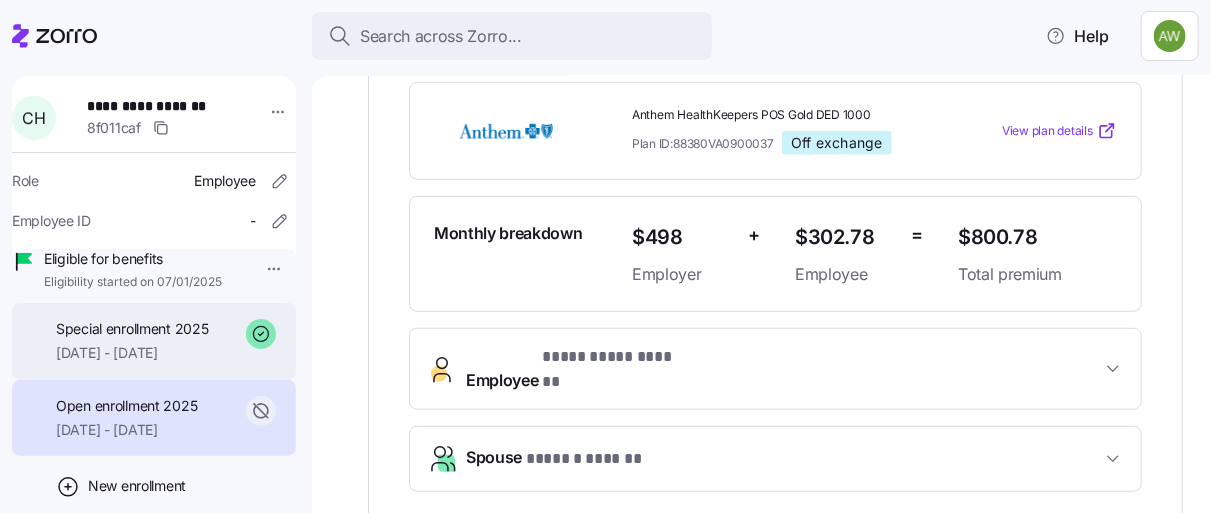 click on "Special enrollment 2025" at bounding box center [132, 329] 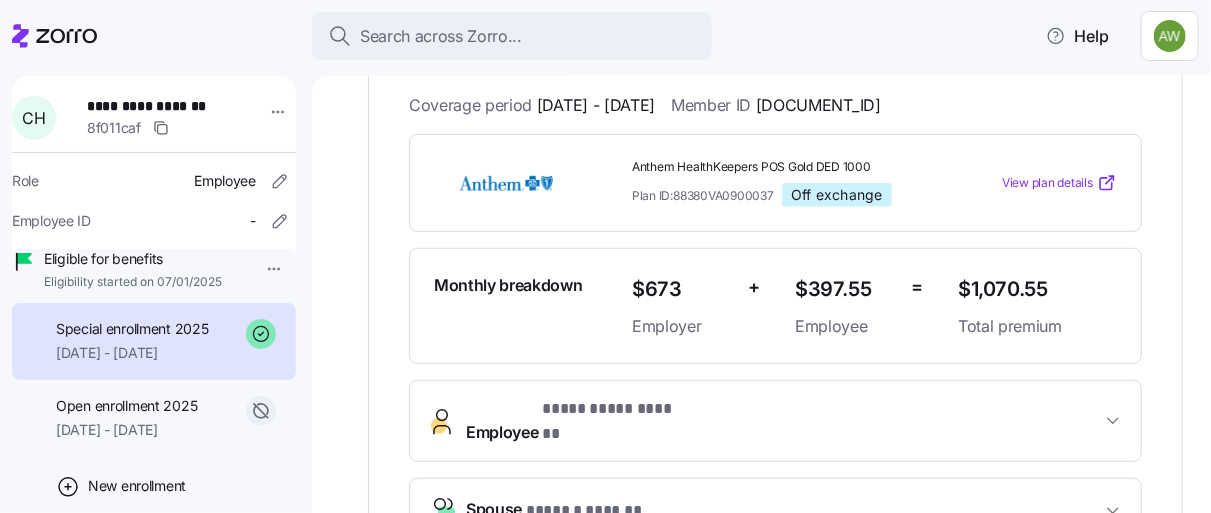 scroll, scrollTop: 390, scrollLeft: 0, axis: vertical 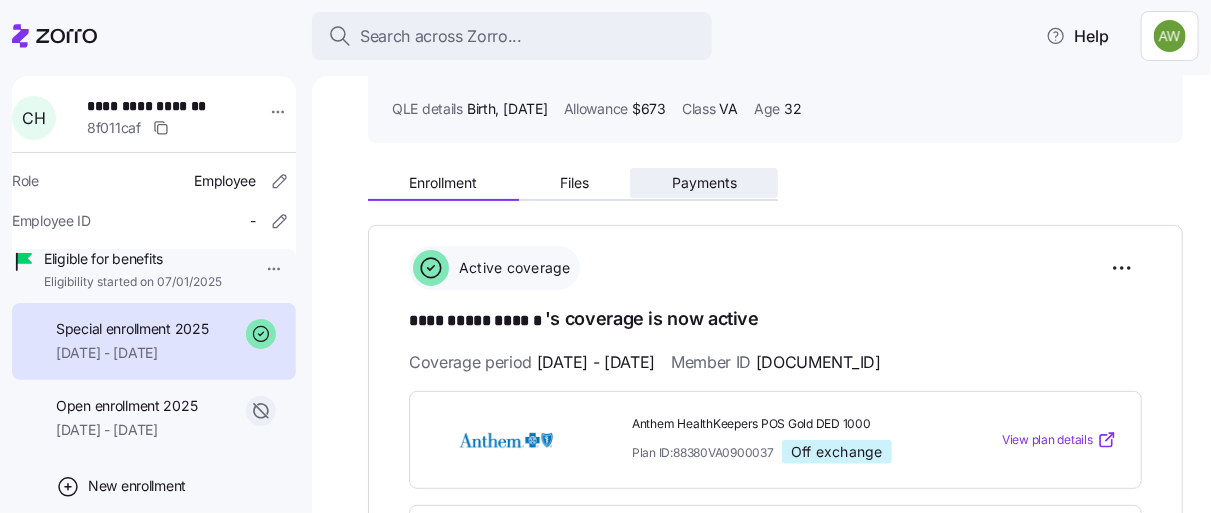 click on "Payments" at bounding box center (704, 183) 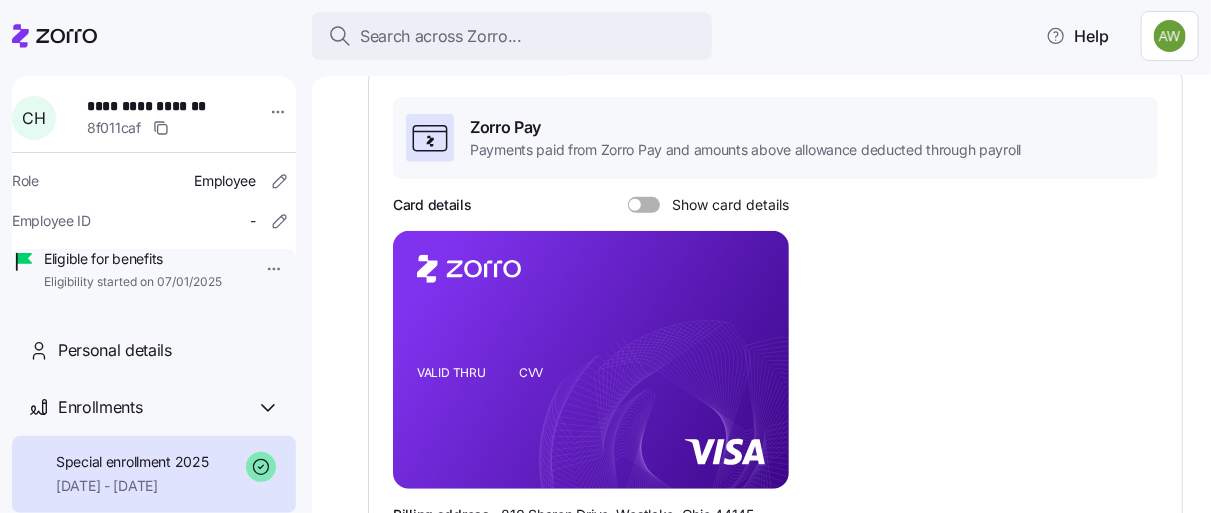 scroll, scrollTop: 316, scrollLeft: 0, axis: vertical 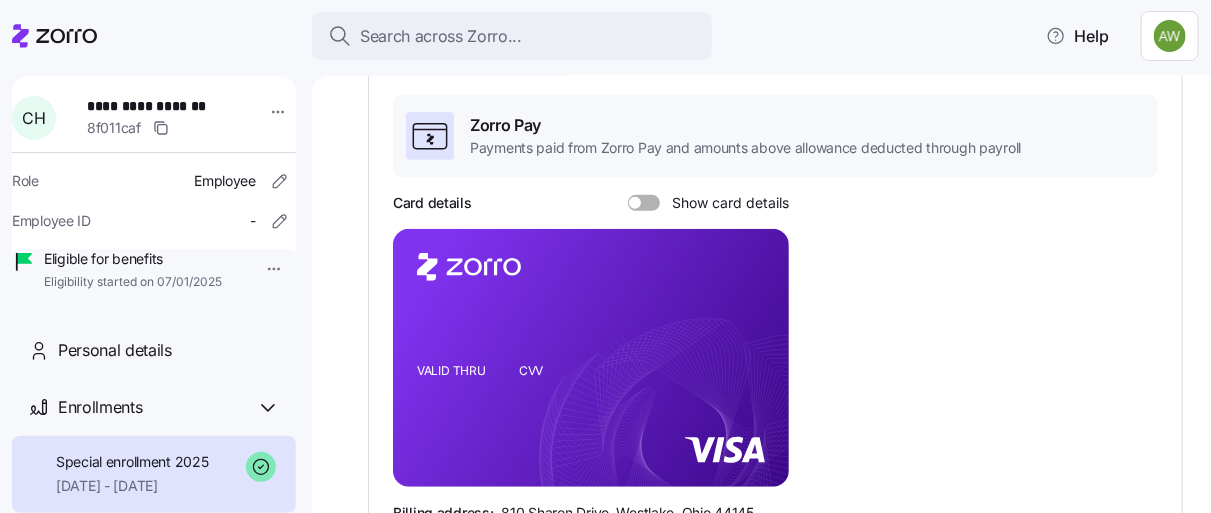 click at bounding box center (651, 203) 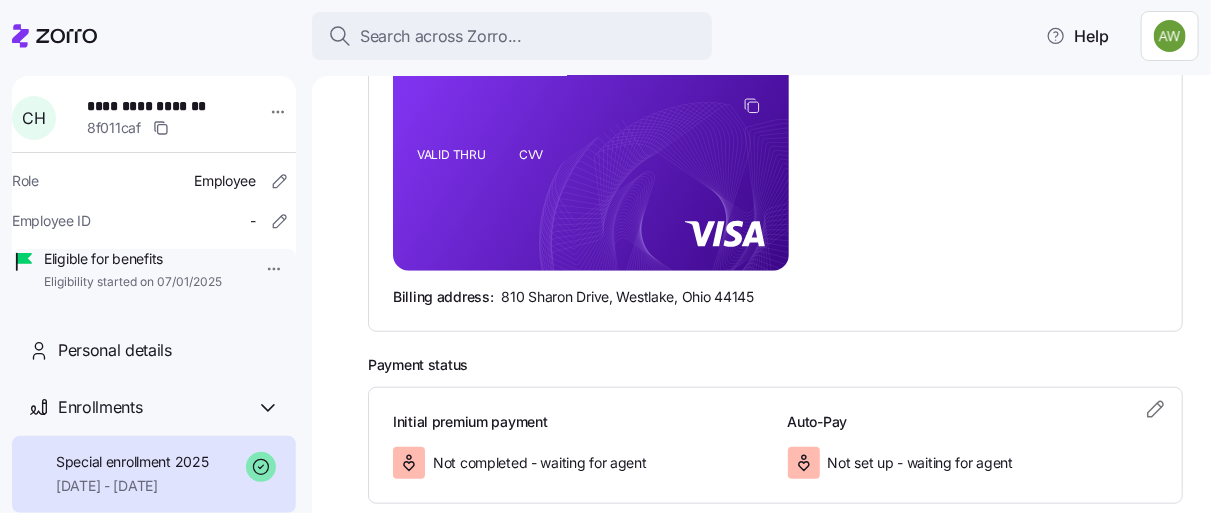 scroll, scrollTop: 539, scrollLeft: 0, axis: vertical 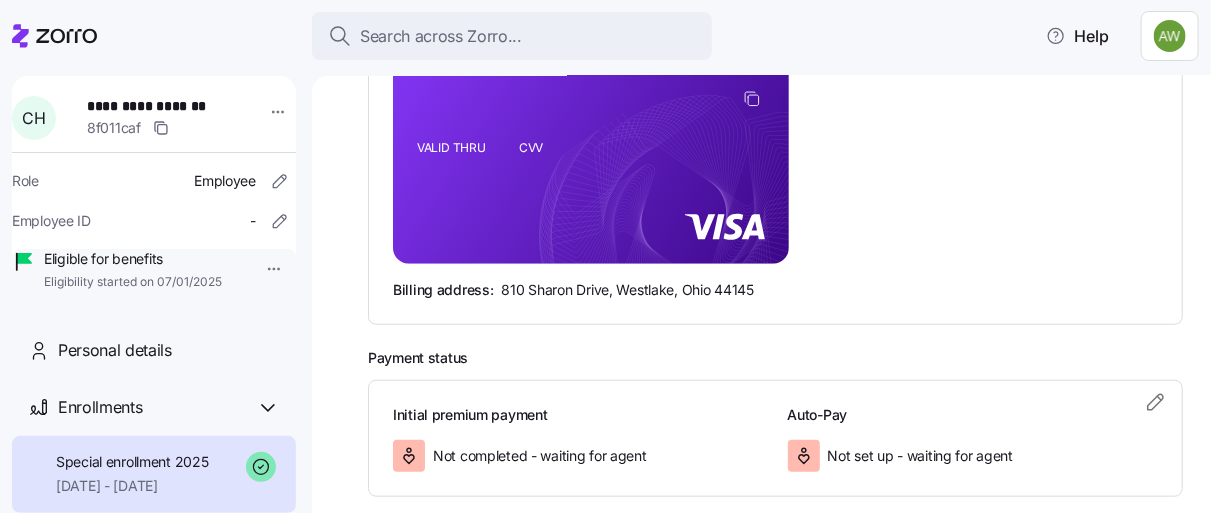 drag, startPoint x: 1200, startPoint y: 366, endPoint x: 664, endPoint y: 317, distance: 538.2351 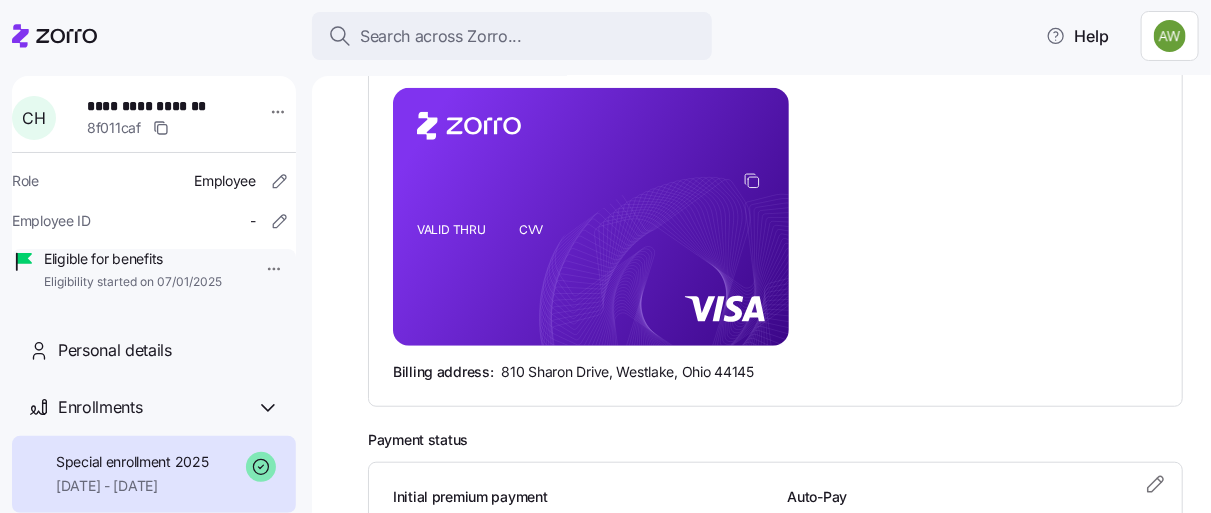 scroll, scrollTop: 452, scrollLeft: 0, axis: vertical 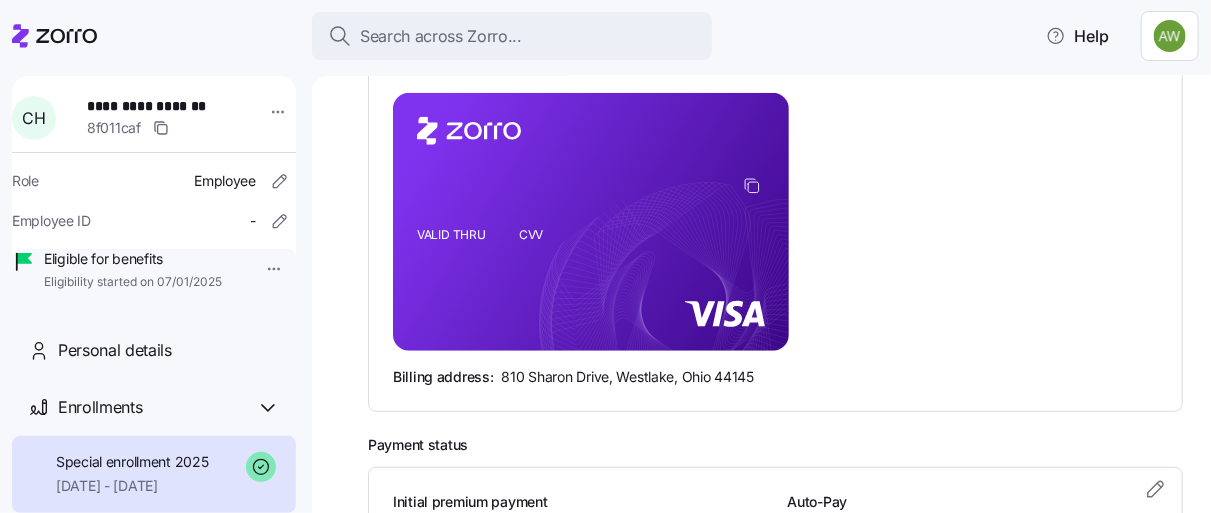 click on "Card details Show card details VALID THRU CVV Billing address: [NUMBER] [STREET], [CITY], [STATE] [POSTAL_CODE]" at bounding box center (775, 222) 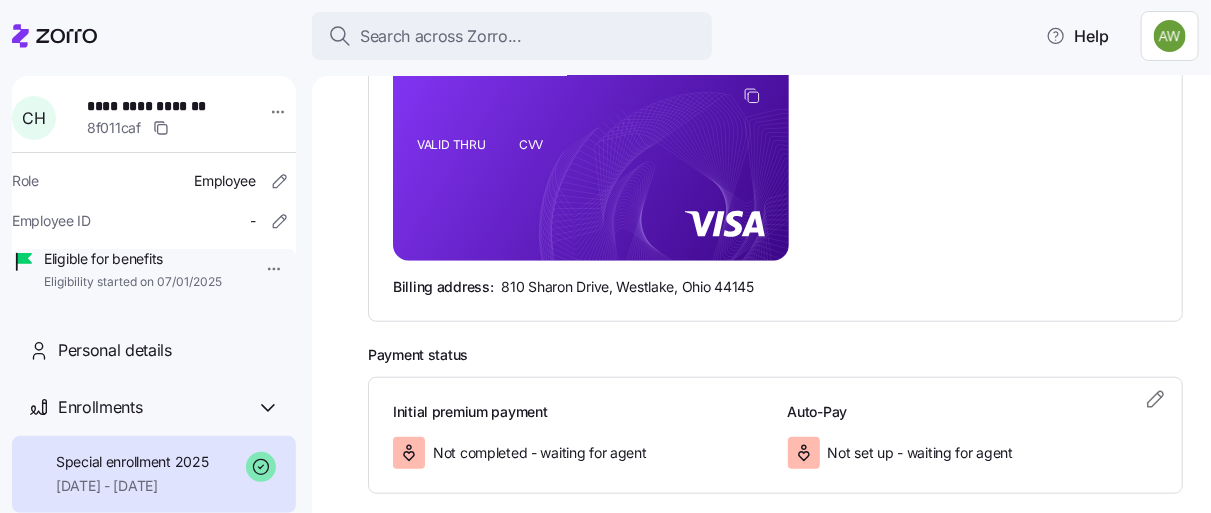 scroll, scrollTop: 540, scrollLeft: 0, axis: vertical 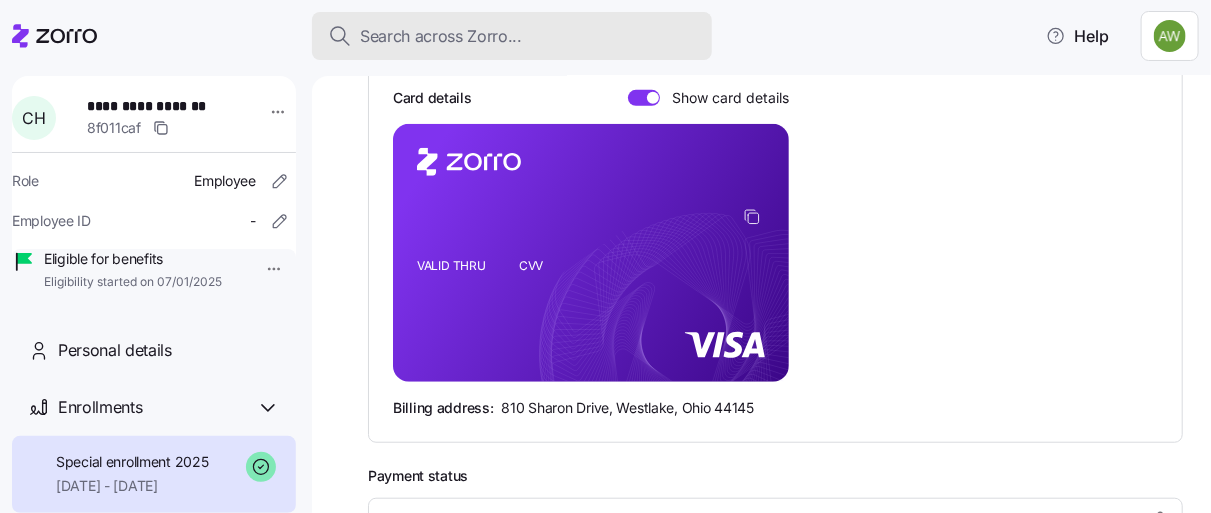 click on "Search across Zorro..." at bounding box center (441, 36) 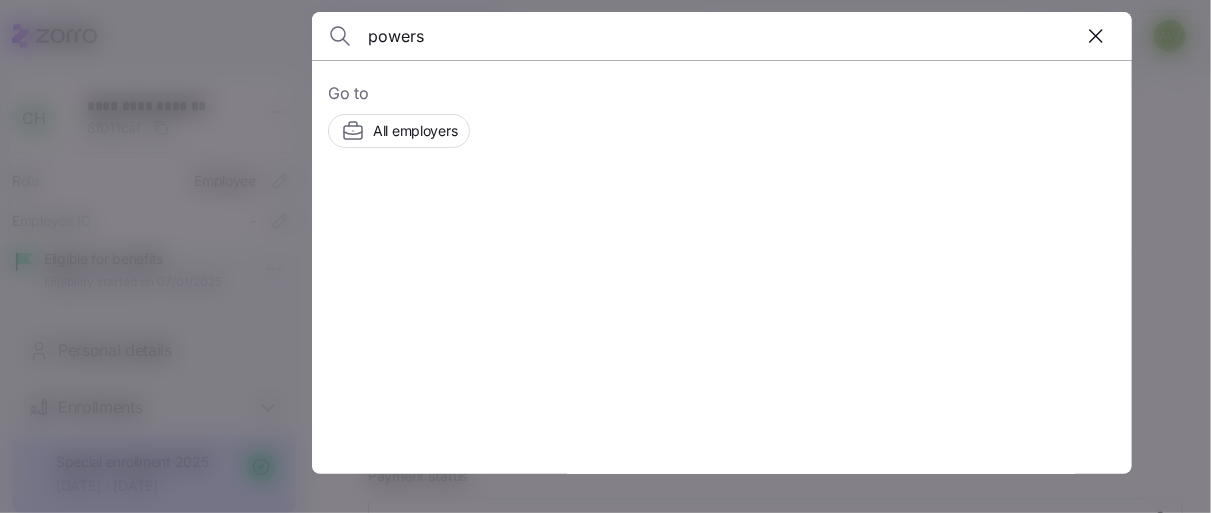 type on "powers" 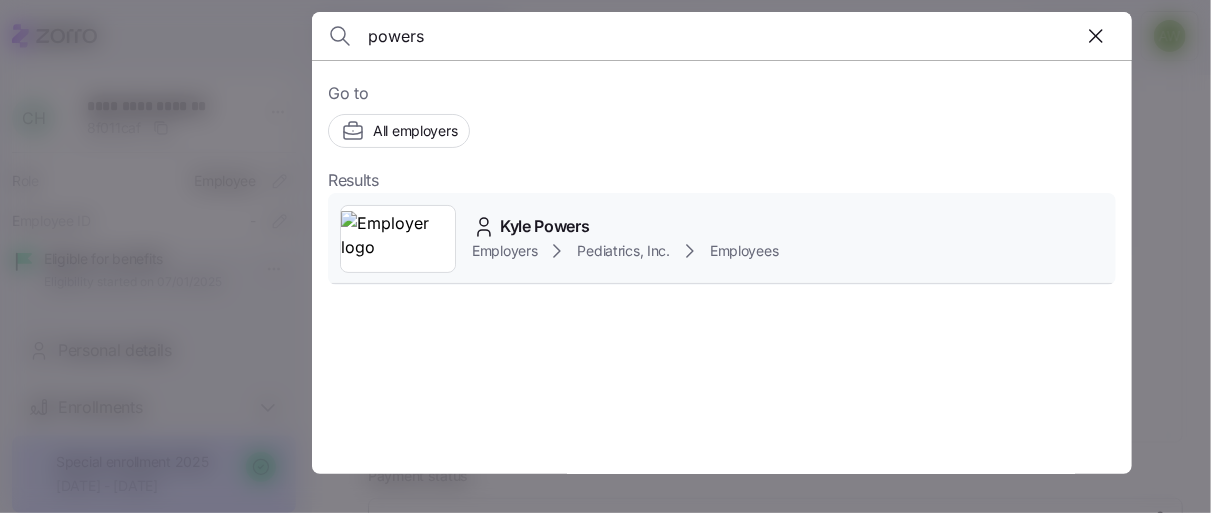click on "Employers" at bounding box center (504, 251) 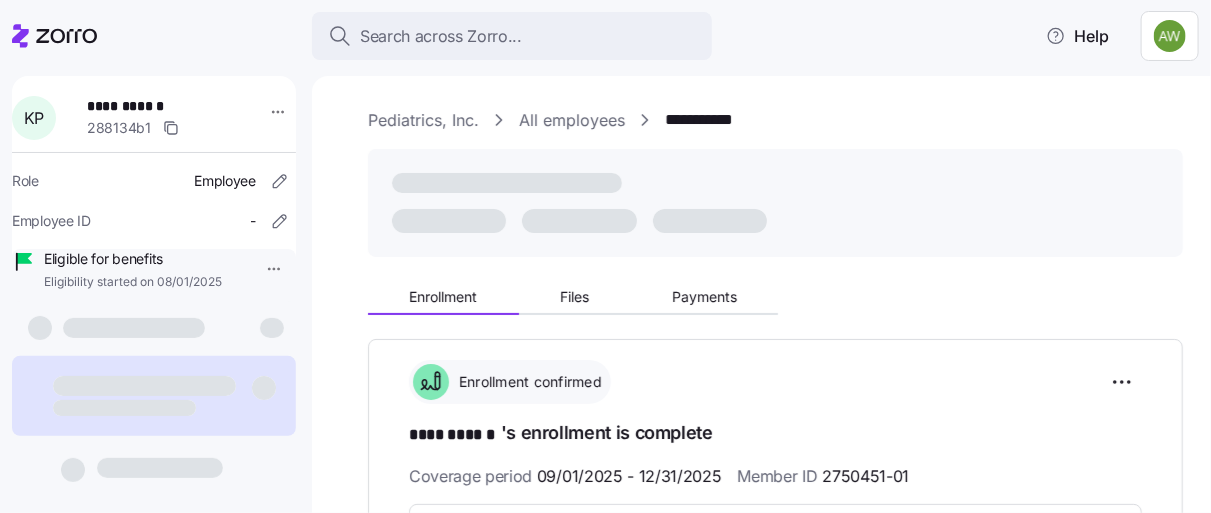 scroll, scrollTop: 49, scrollLeft: 0, axis: vertical 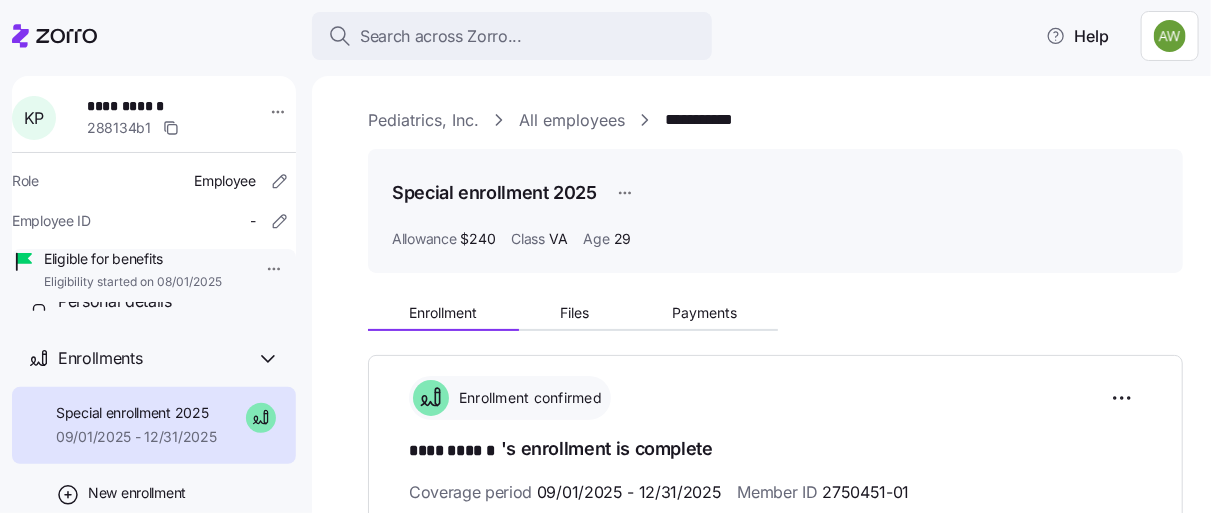 click on "09/01/2025 - 12/31/2025" at bounding box center (136, 437) 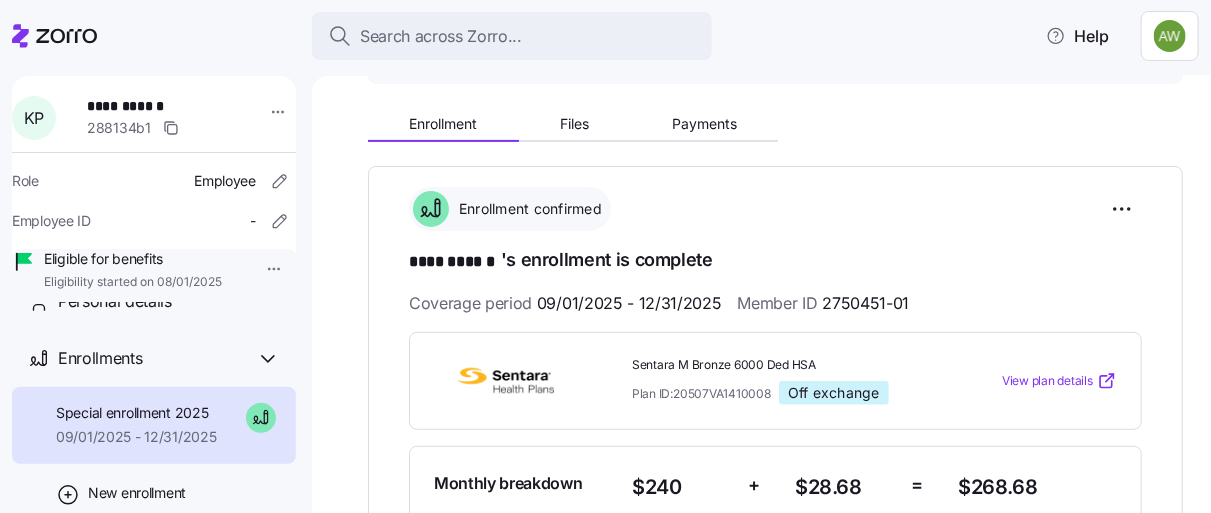 scroll, scrollTop: 210, scrollLeft: 0, axis: vertical 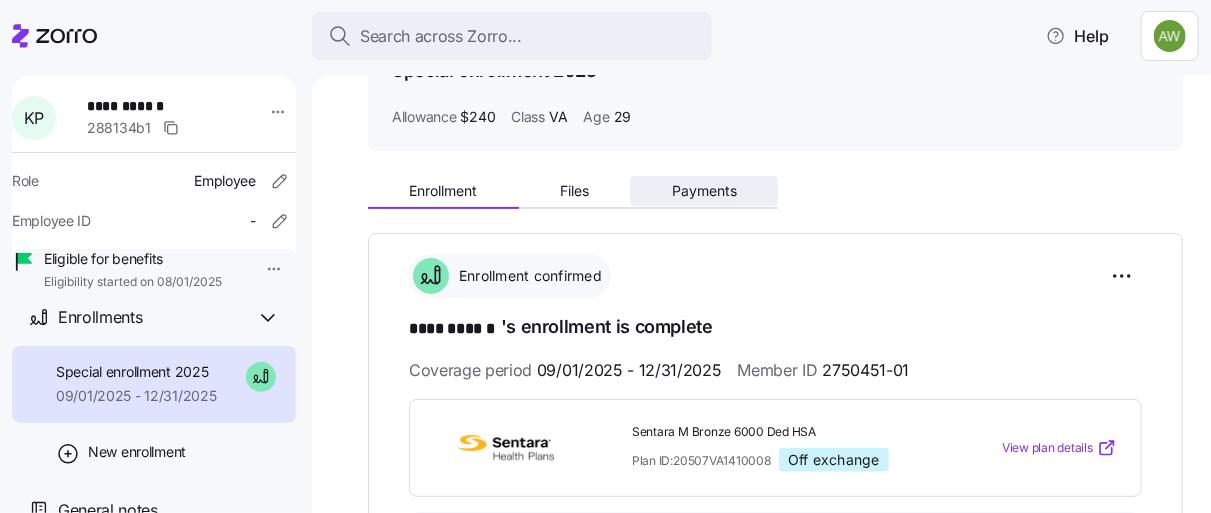 click on "Payments" at bounding box center [704, 191] 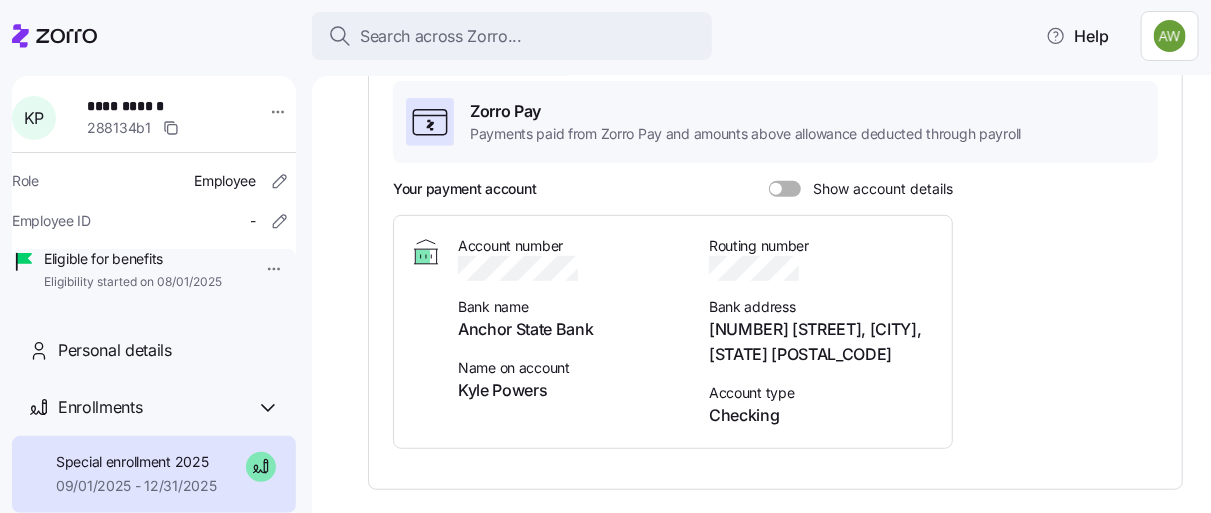 scroll, scrollTop: 341, scrollLeft: 0, axis: vertical 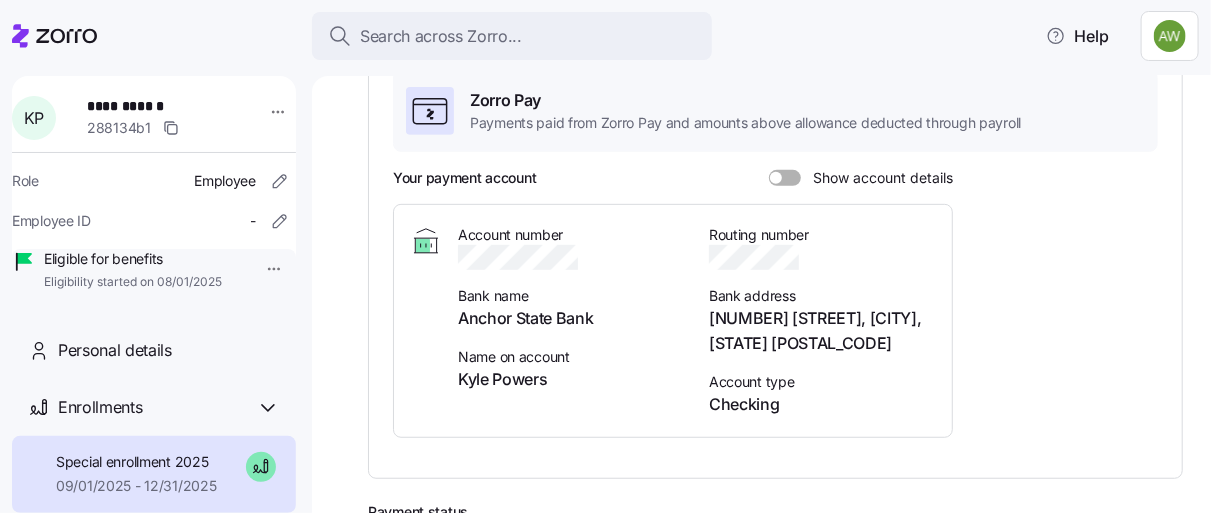 click at bounding box center [792, 178] 